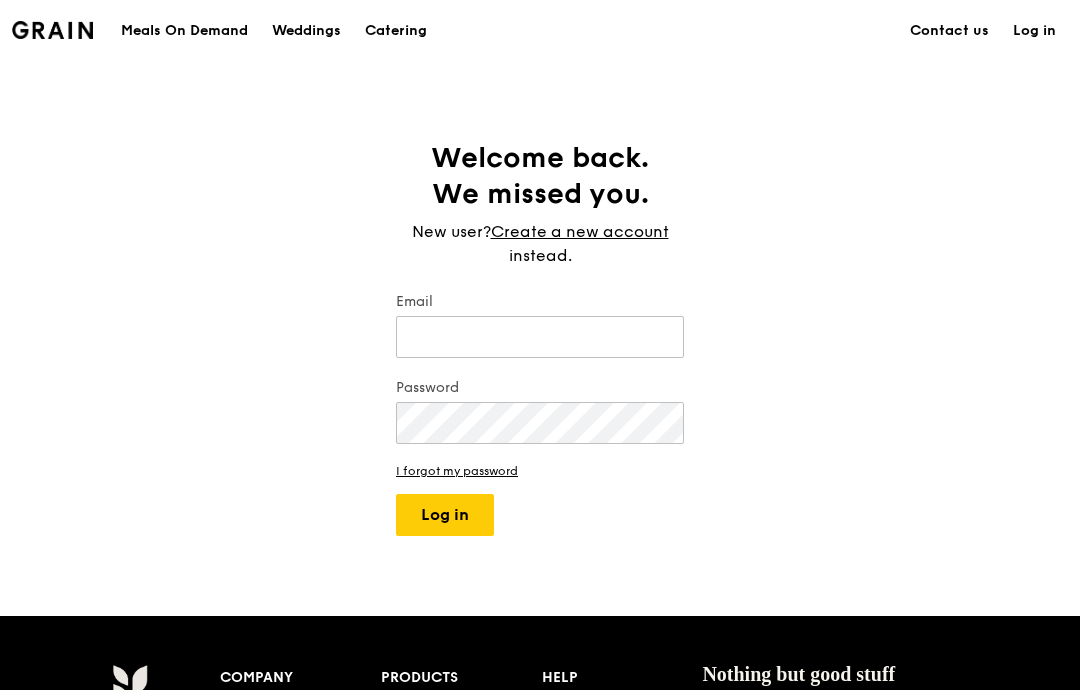 scroll, scrollTop: 0, scrollLeft: 0, axis: both 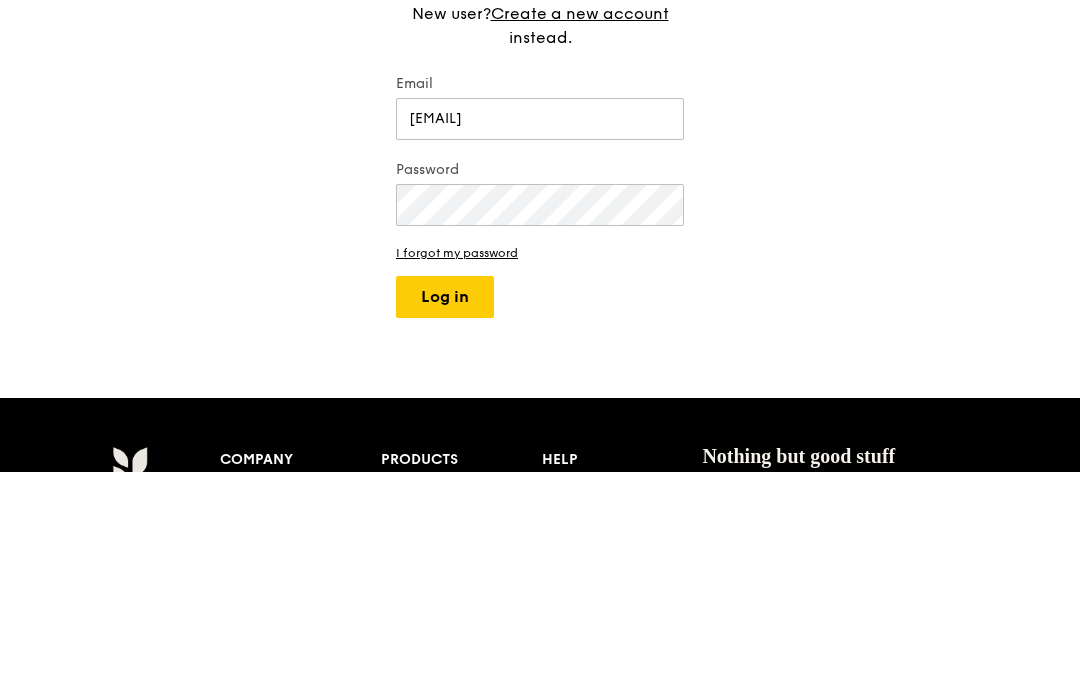 type on "[EMAIL]" 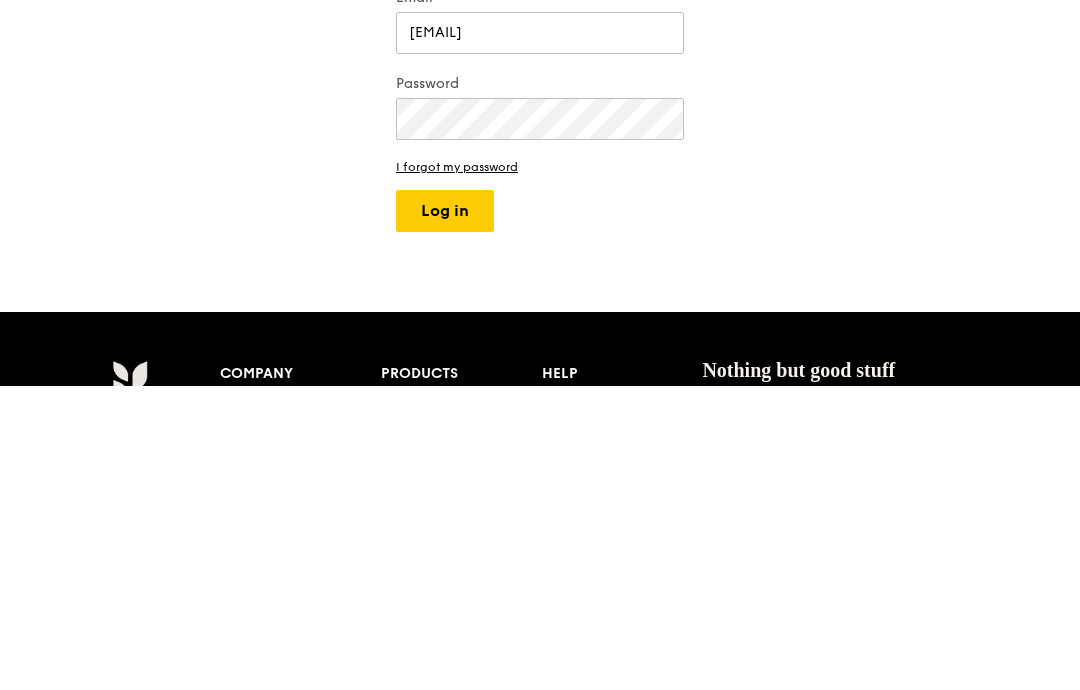 click on "Log in" at bounding box center (445, 515) 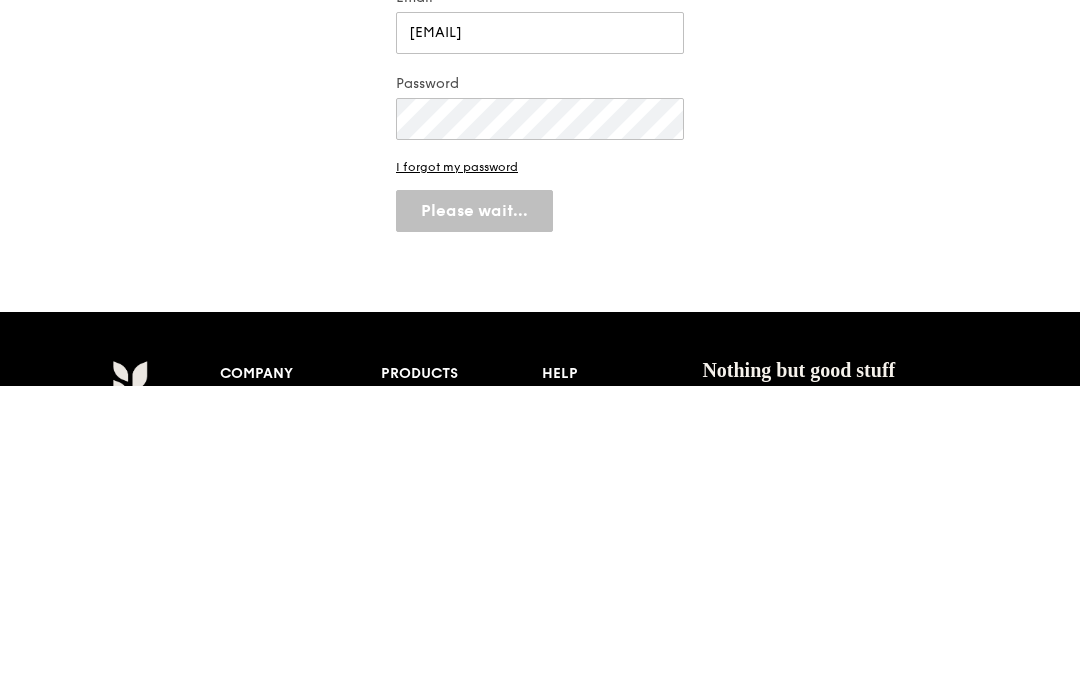scroll, scrollTop: 304, scrollLeft: 0, axis: vertical 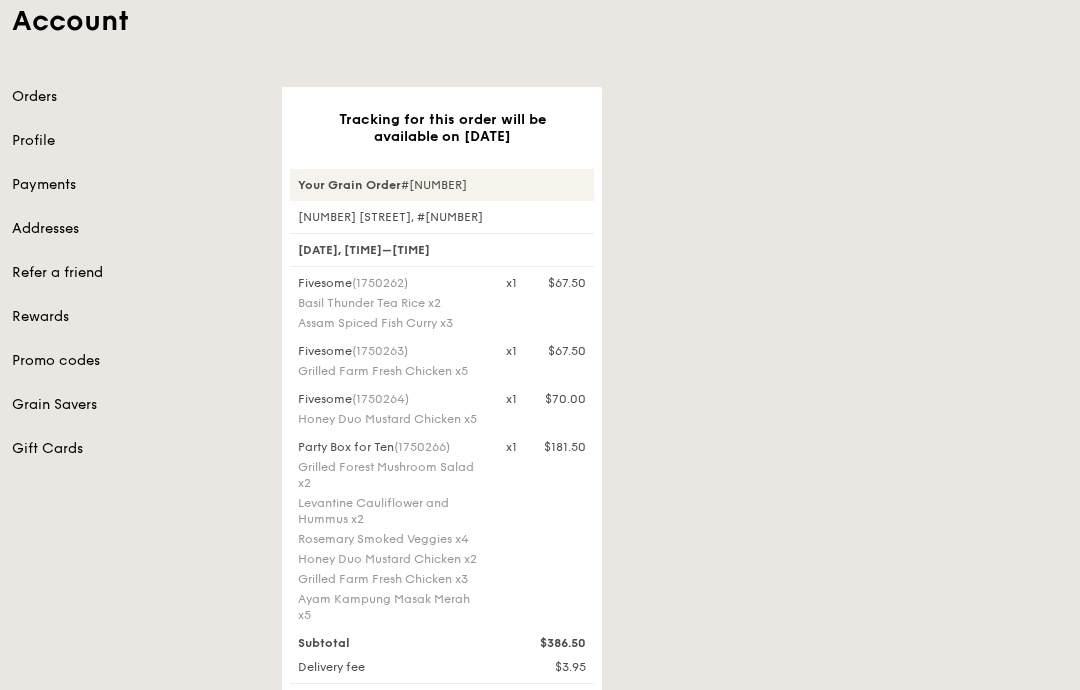 click on "Orders" at bounding box center (135, 97) 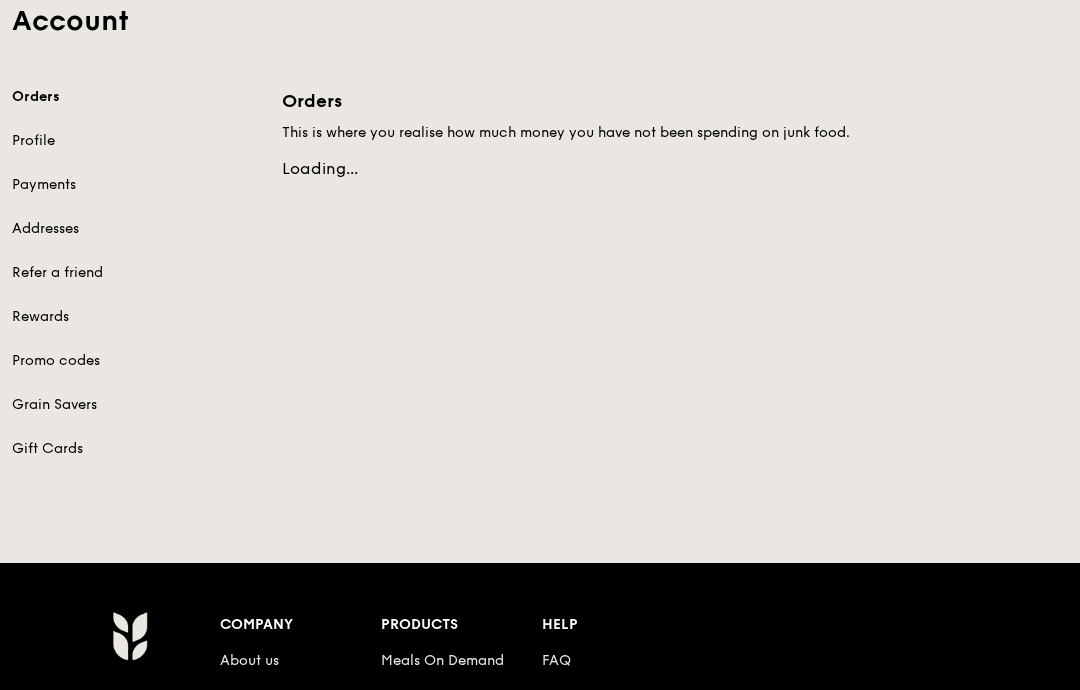 scroll, scrollTop: 0, scrollLeft: 0, axis: both 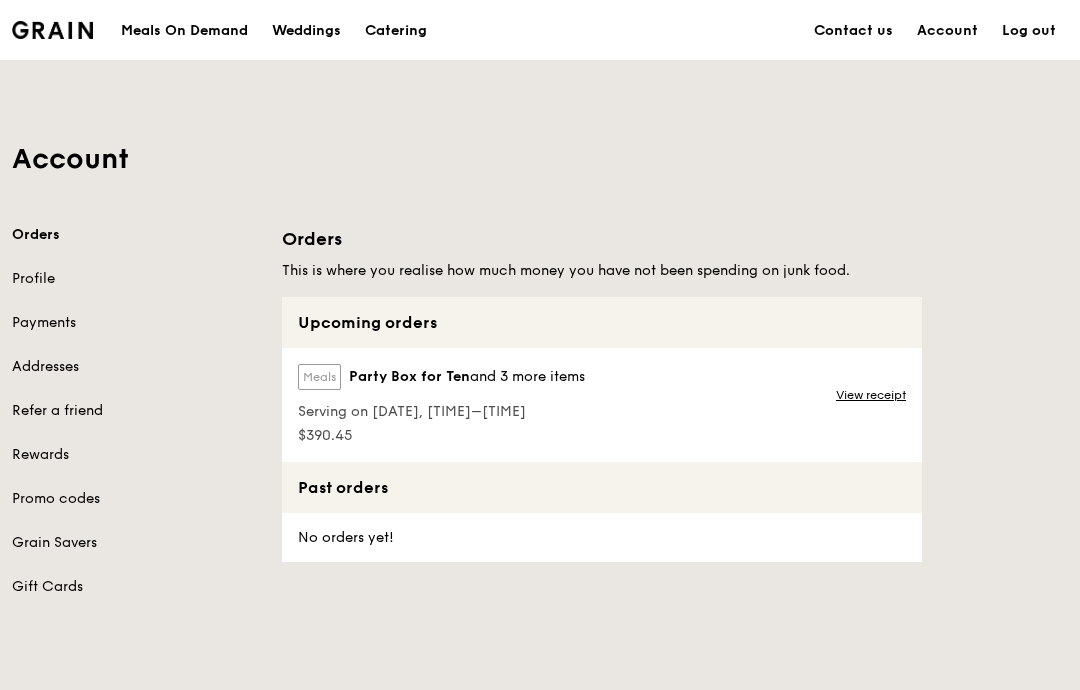 click on "Meals On Demand" at bounding box center (184, 31) 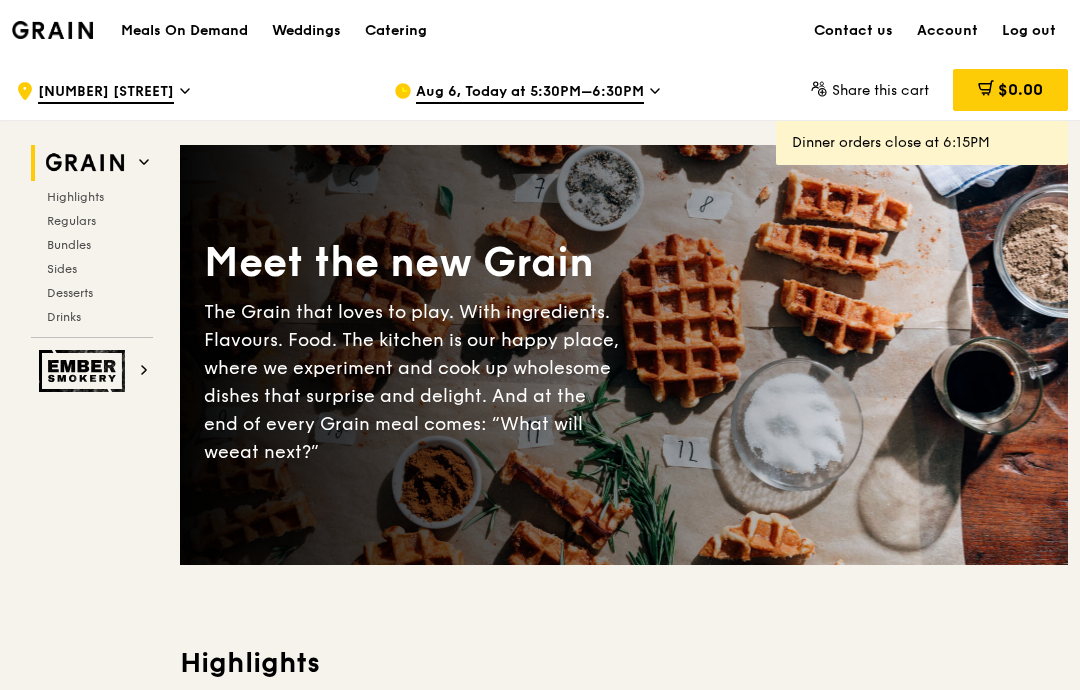 click on "Aug 6, Today at 5:30PM–6:30PM" at bounding box center [530, 93] 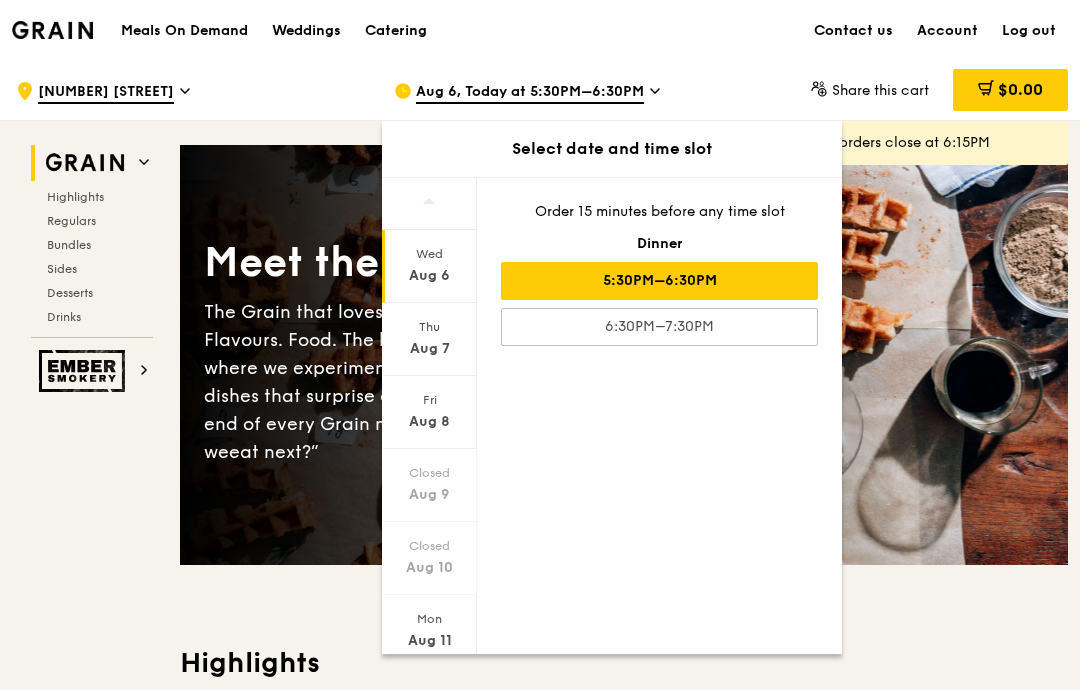 click on "Thu" at bounding box center [429, 327] 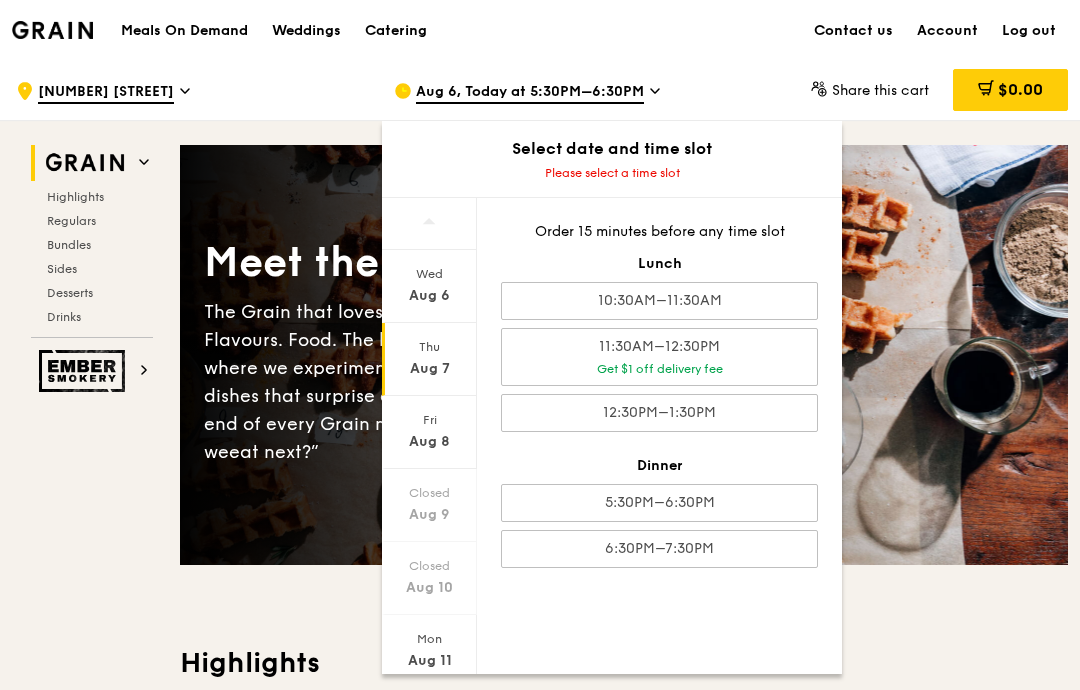 click on "[TIME]–[TIME]
Get $1 off delivery fee" at bounding box center (659, 357) 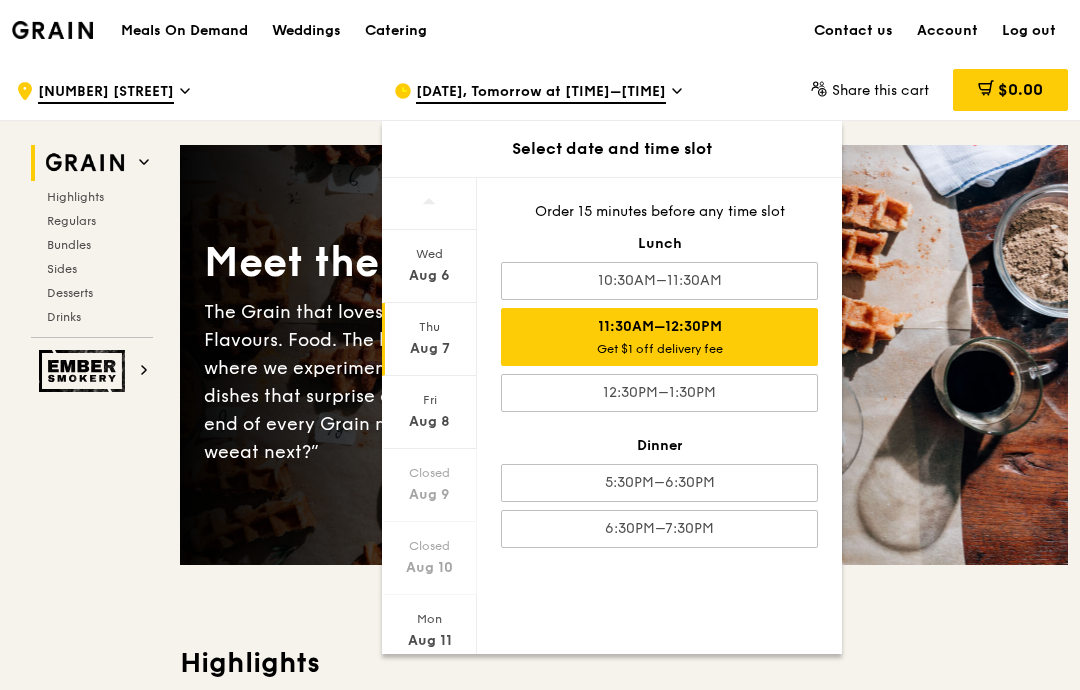 click on "Meet the new Grain The Grain that loves to play. With ingredients. Flavours. Food. The kitchen is our happy place, where we experiment and cook up wholesome dishes that surprise and delight. And at the end of every Grain meal comes: “What will we  eat next?”" at bounding box center (624, 355) 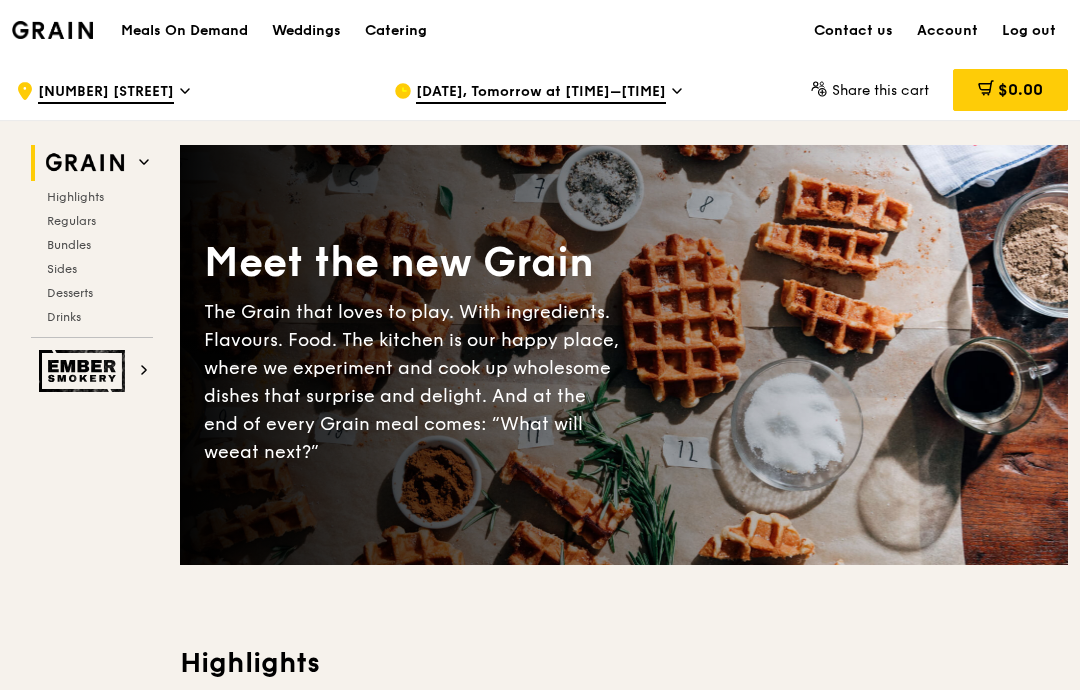 click on "Highlights" at bounding box center [75, 197] 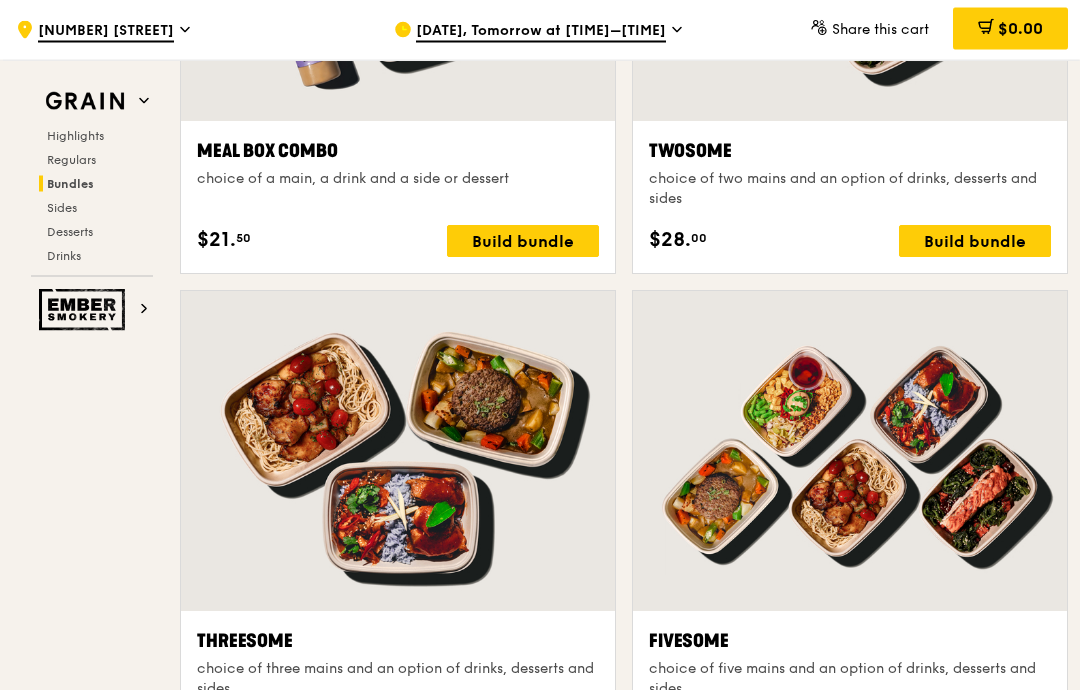 scroll, scrollTop: 3002, scrollLeft: 0, axis: vertical 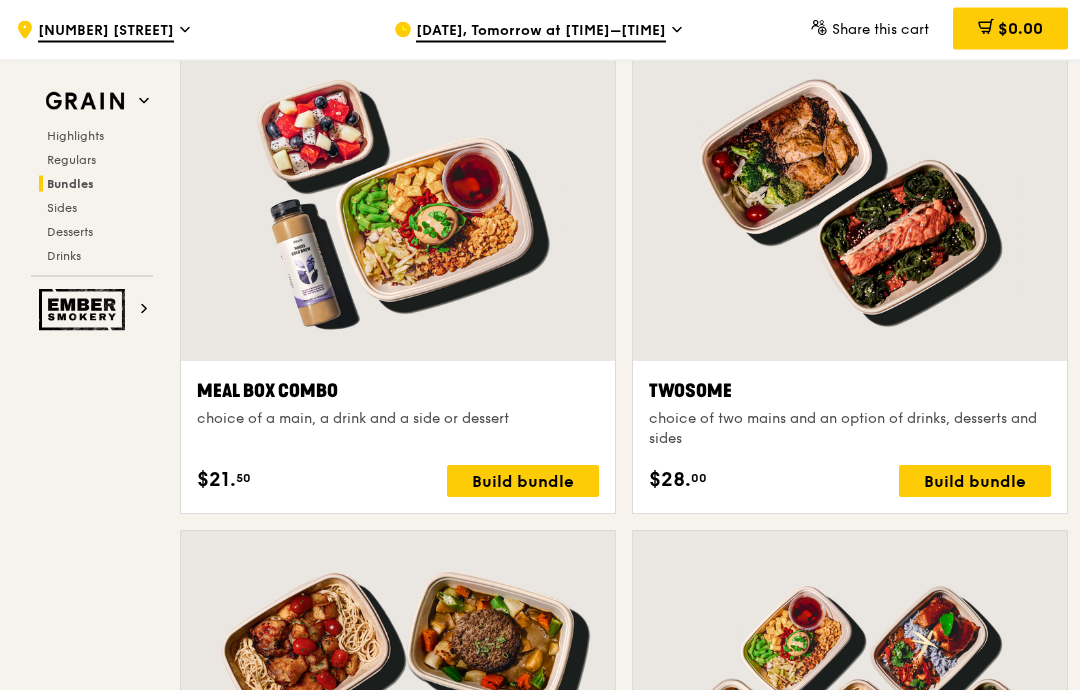 click at bounding box center (850, 202) 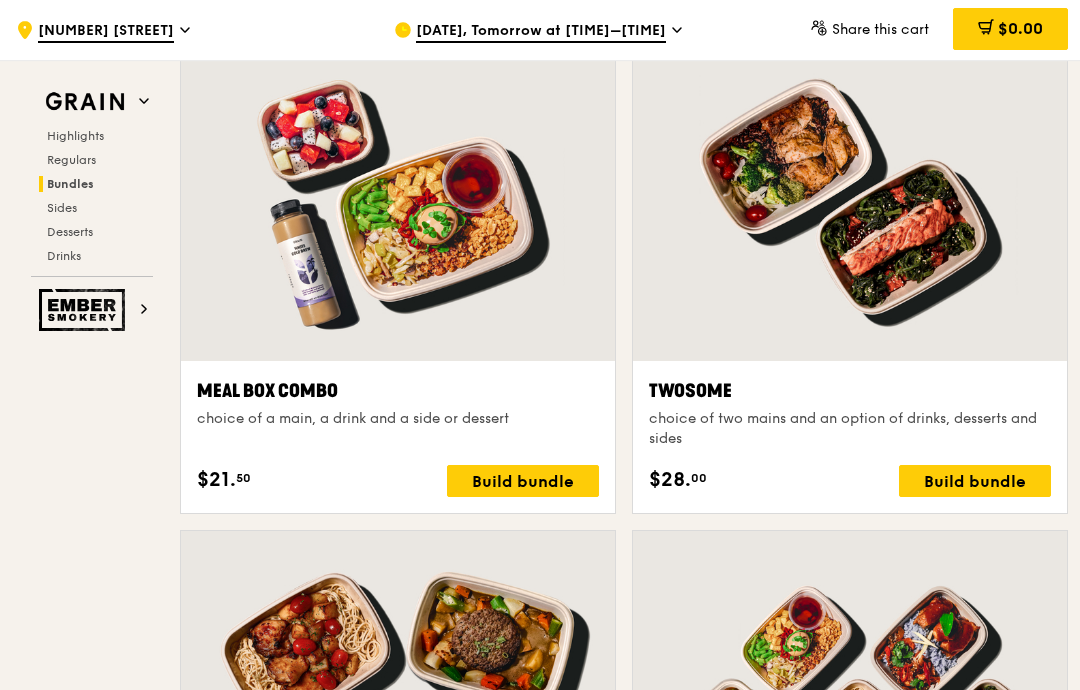 click at bounding box center [850, 201] 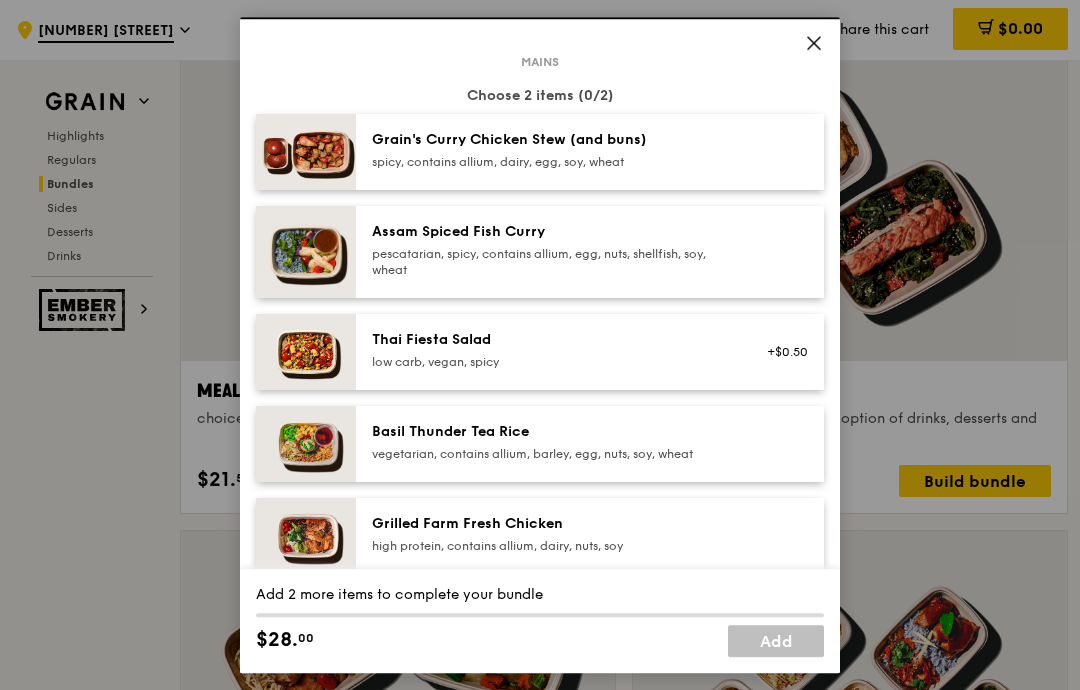 scroll, scrollTop: 105, scrollLeft: 0, axis: vertical 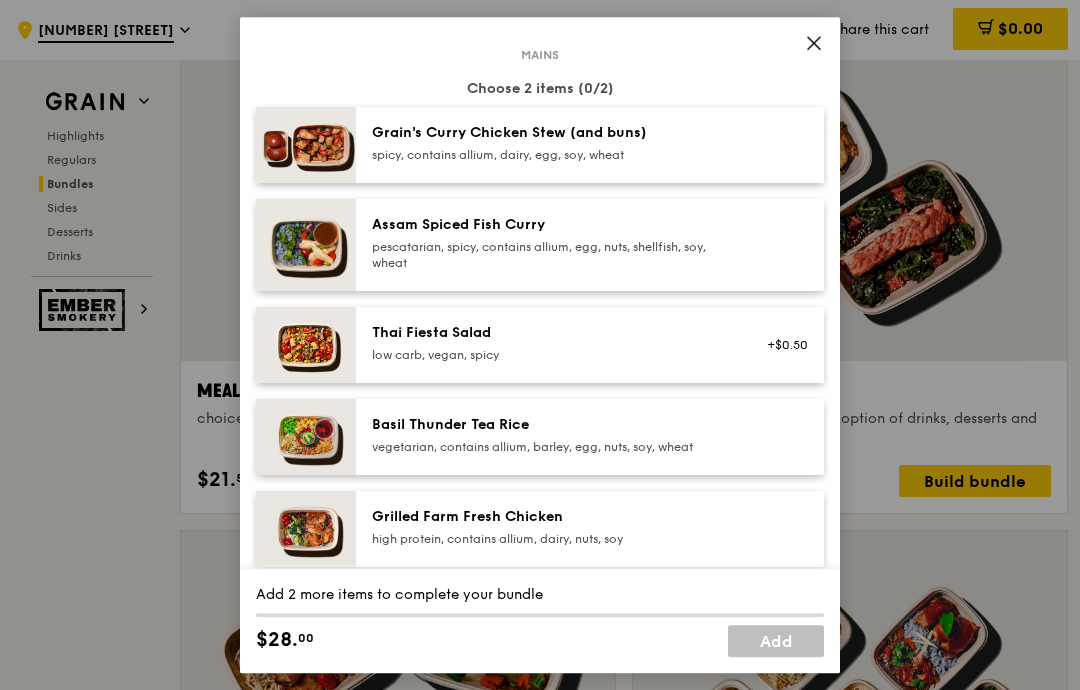 click on "Meal Box Combo
choice of a main, a drink and a side or dessert
$21.
50
Build bundle" at bounding box center (398, 437) 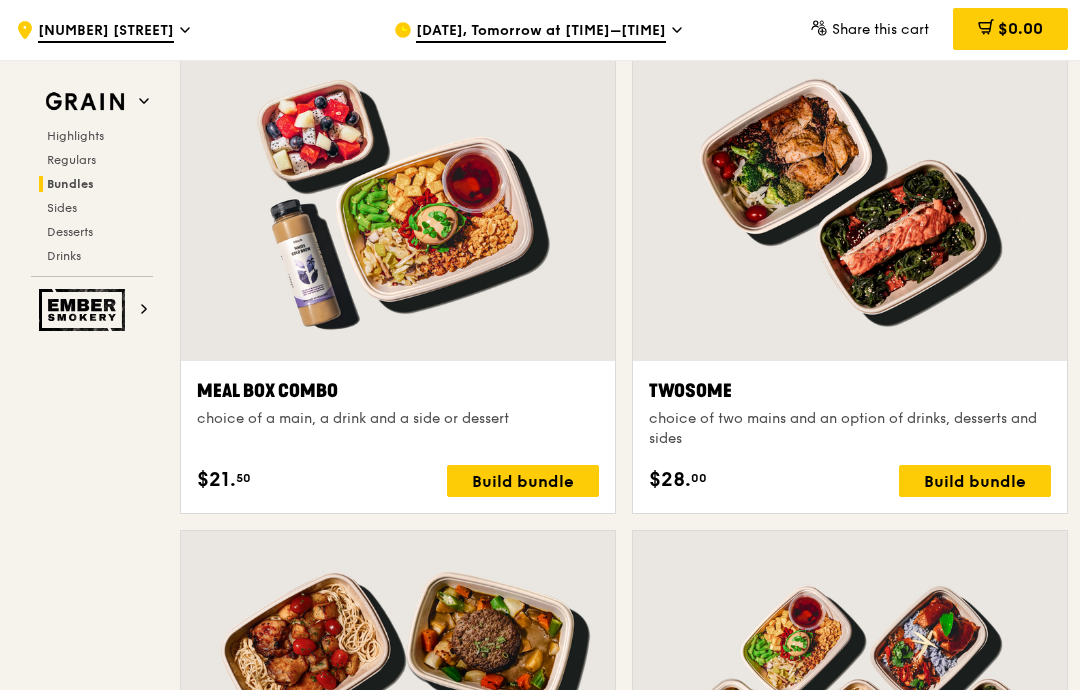 click at bounding box center (850, 201) 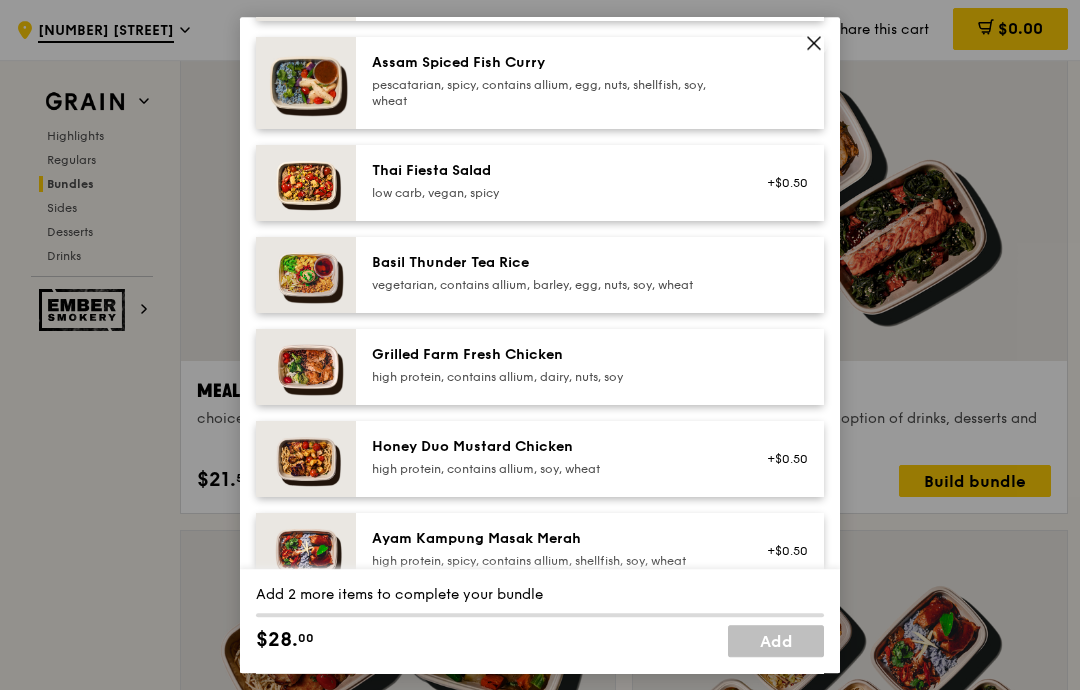 scroll, scrollTop: 288, scrollLeft: 0, axis: vertical 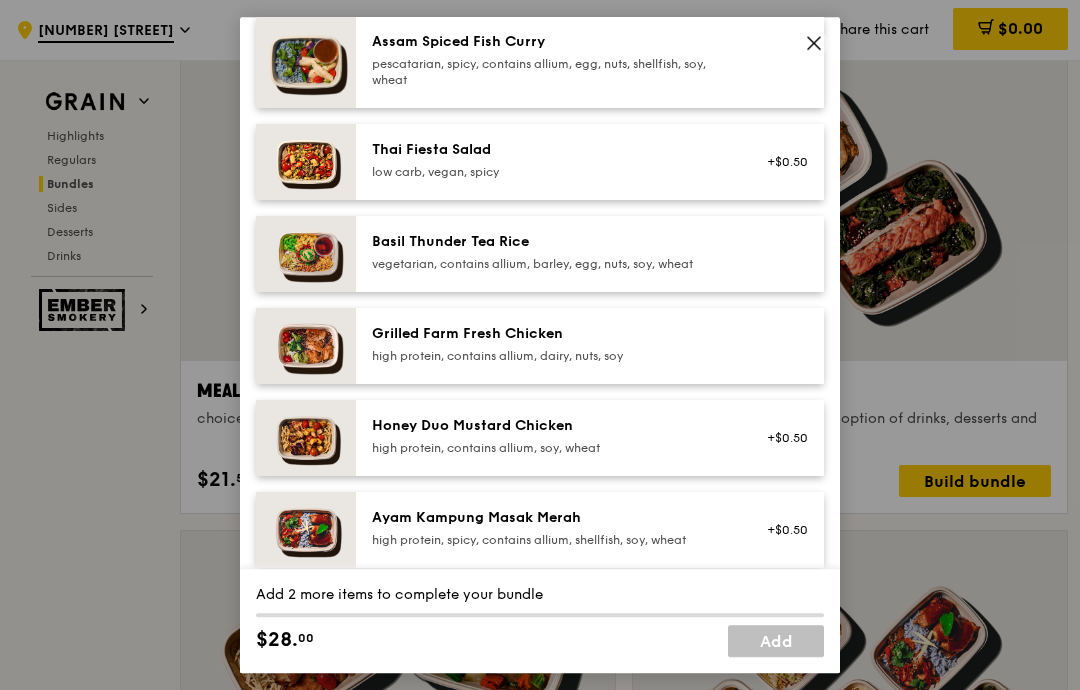 click at bounding box center (850, 201) 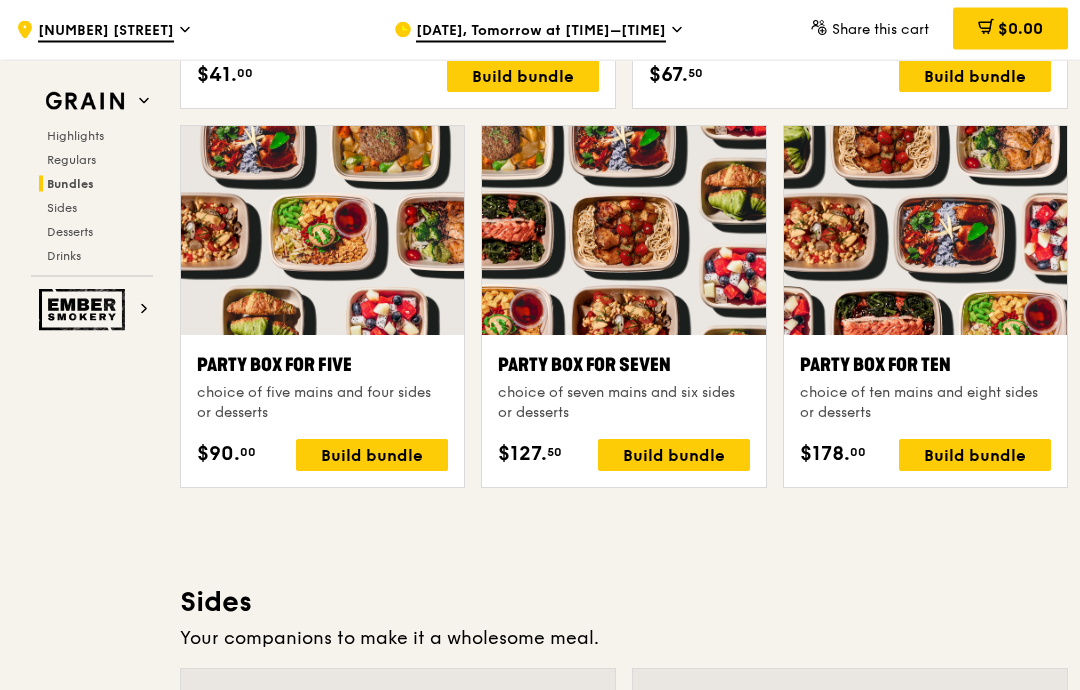 scroll, scrollTop: 3849, scrollLeft: 0, axis: vertical 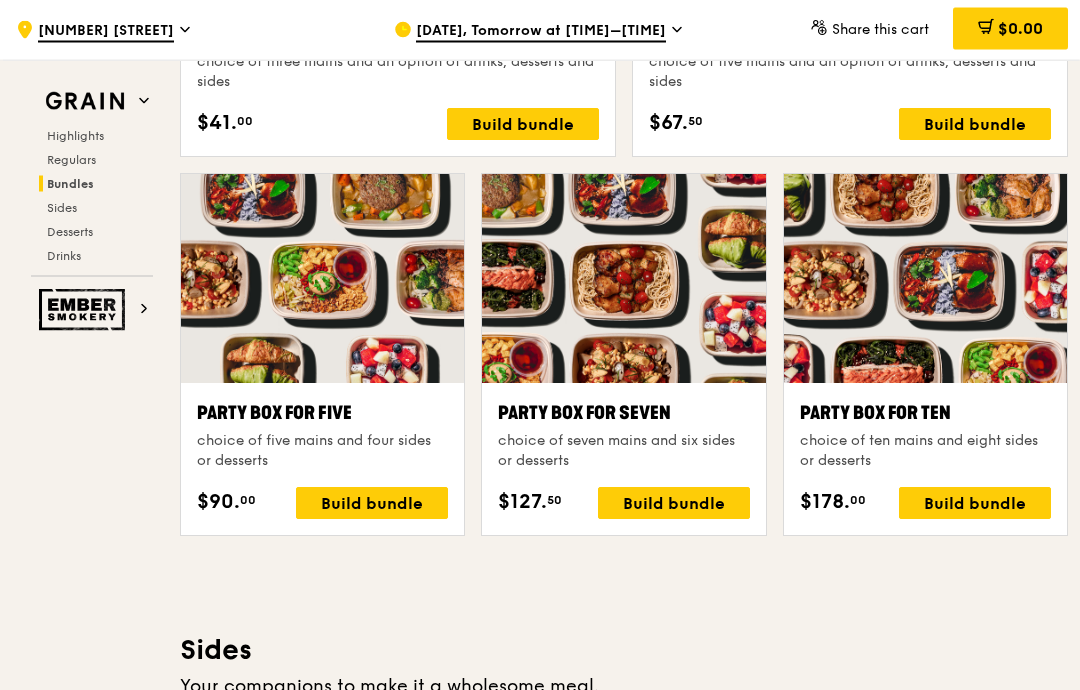 click on "Build bundle" at bounding box center (674, 504) 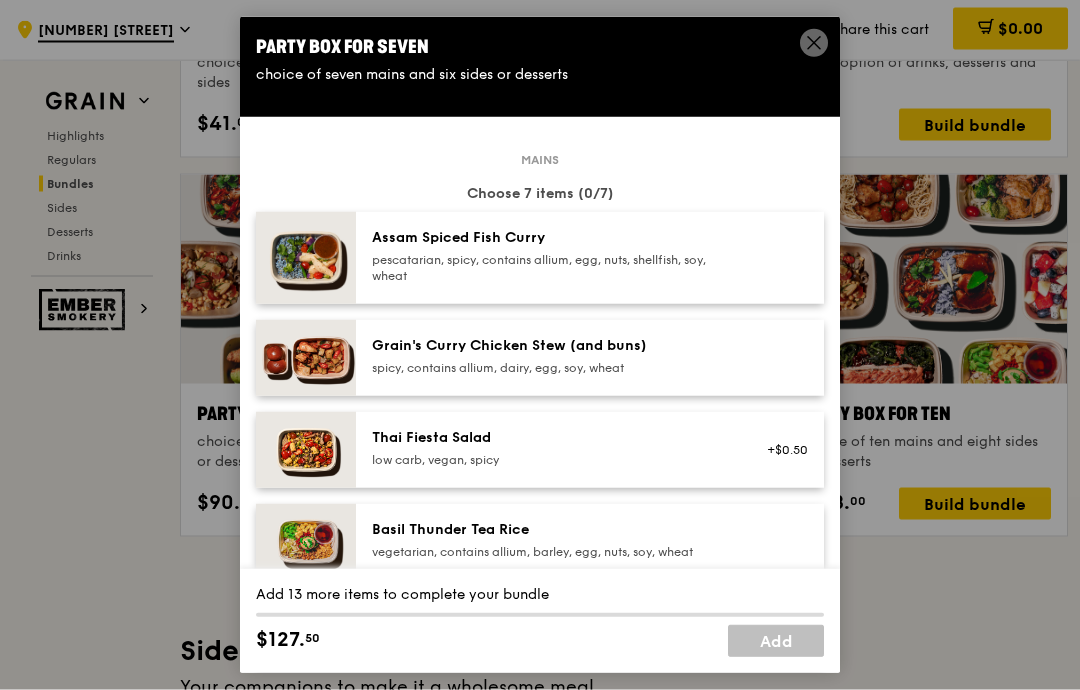 scroll, scrollTop: 3850, scrollLeft: 0, axis: vertical 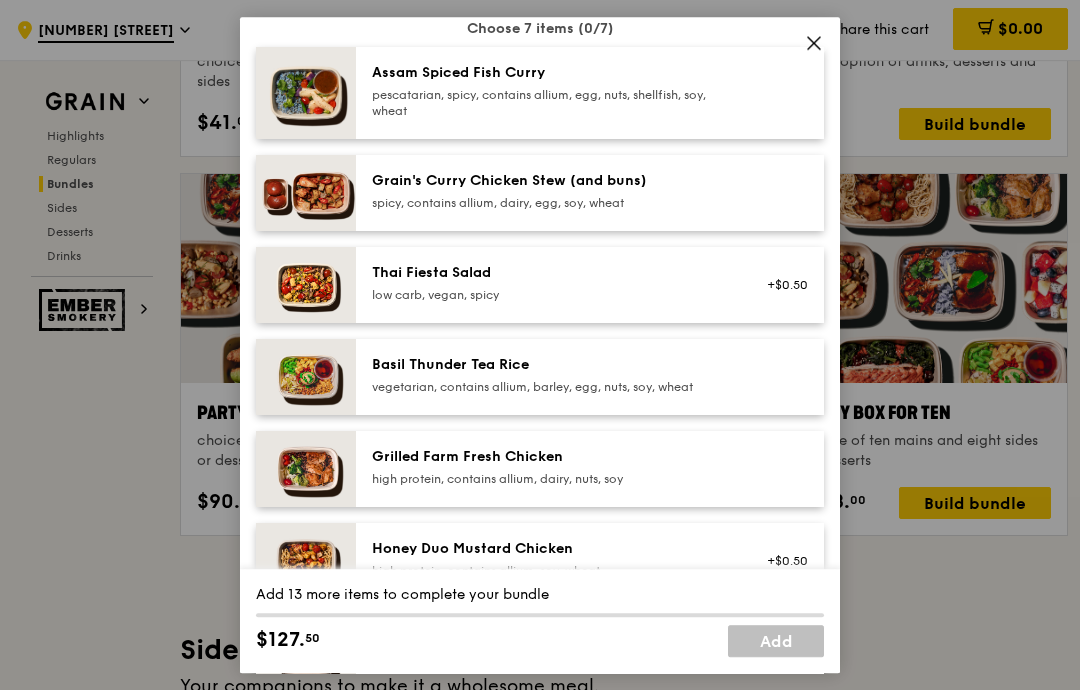 click at bounding box center (306, 469) 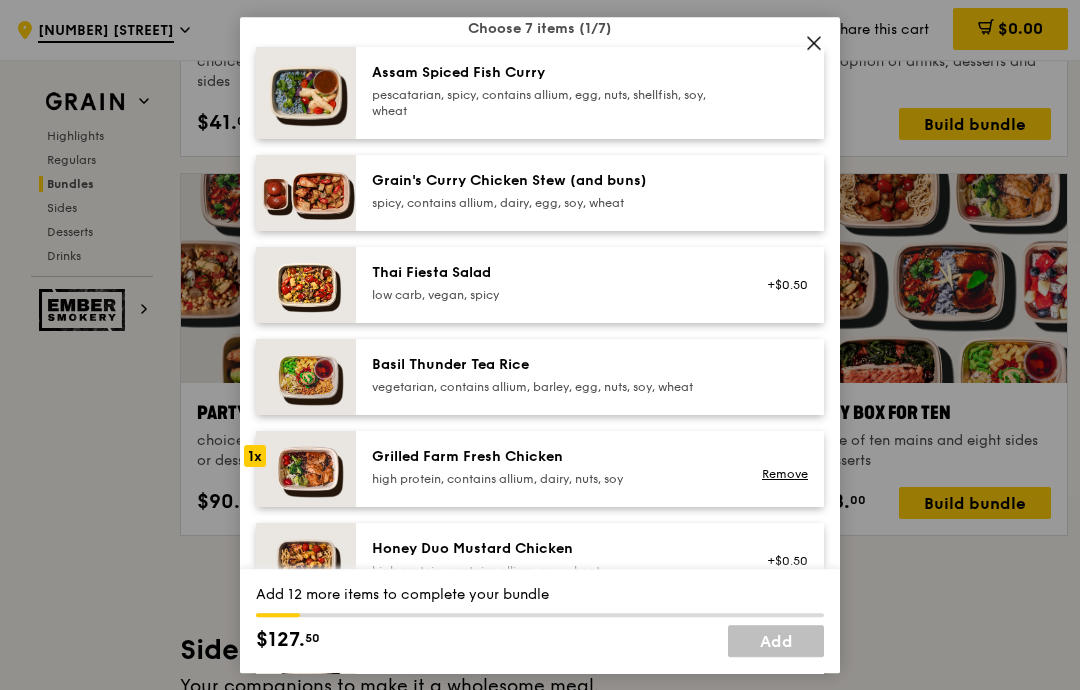 click at bounding box center [306, 469] 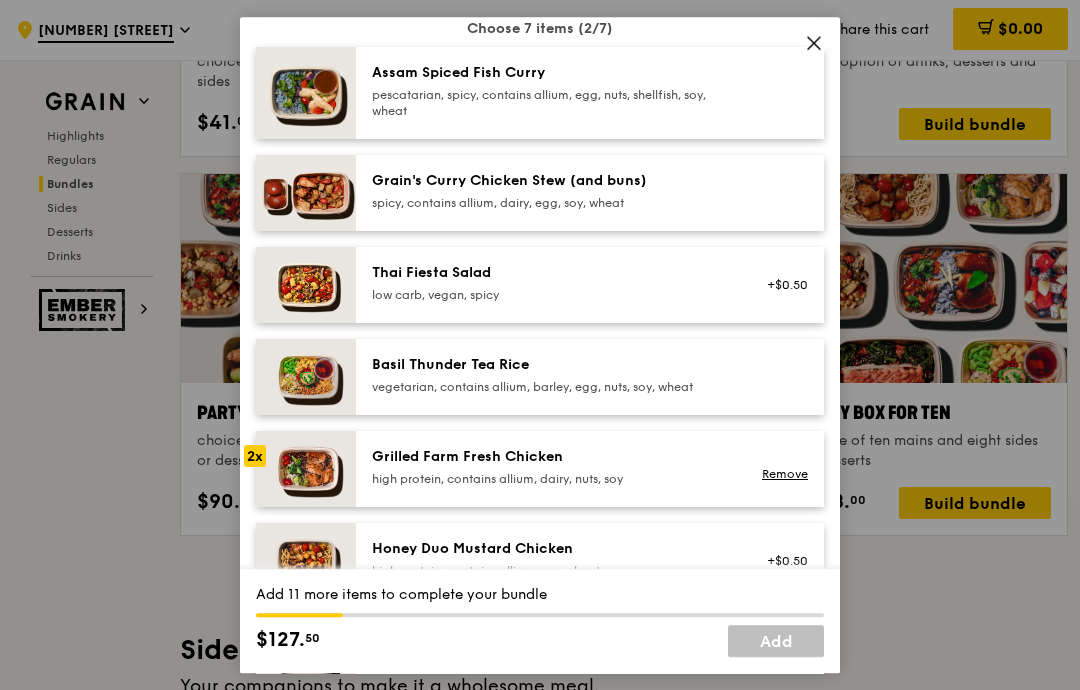 click at bounding box center [306, 469] 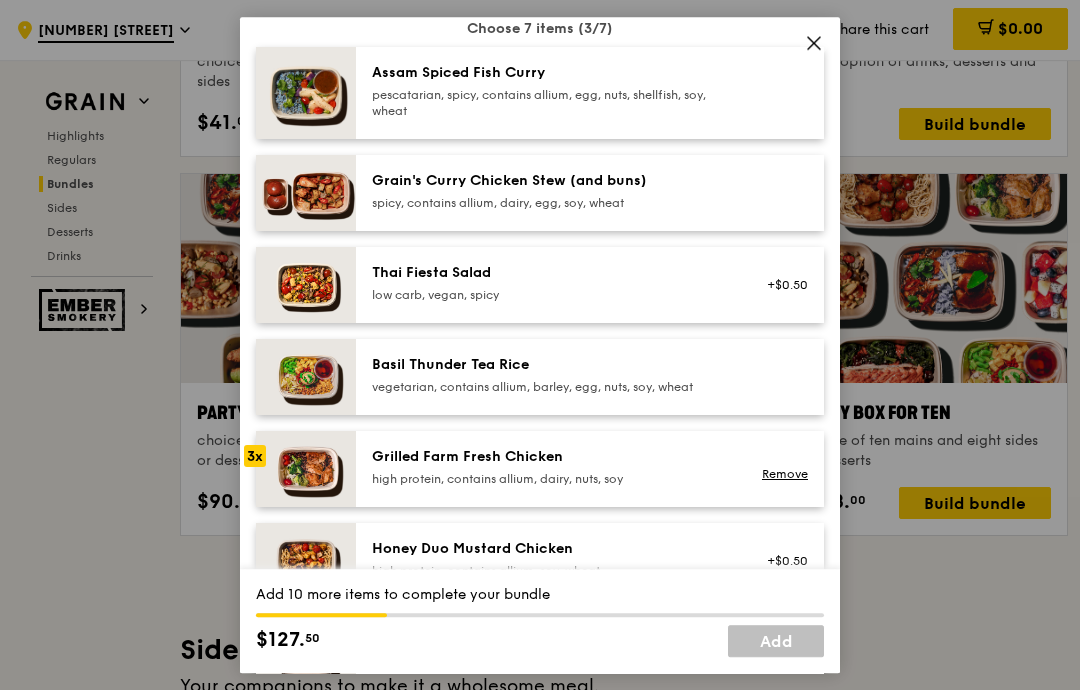 click at bounding box center [306, 469] 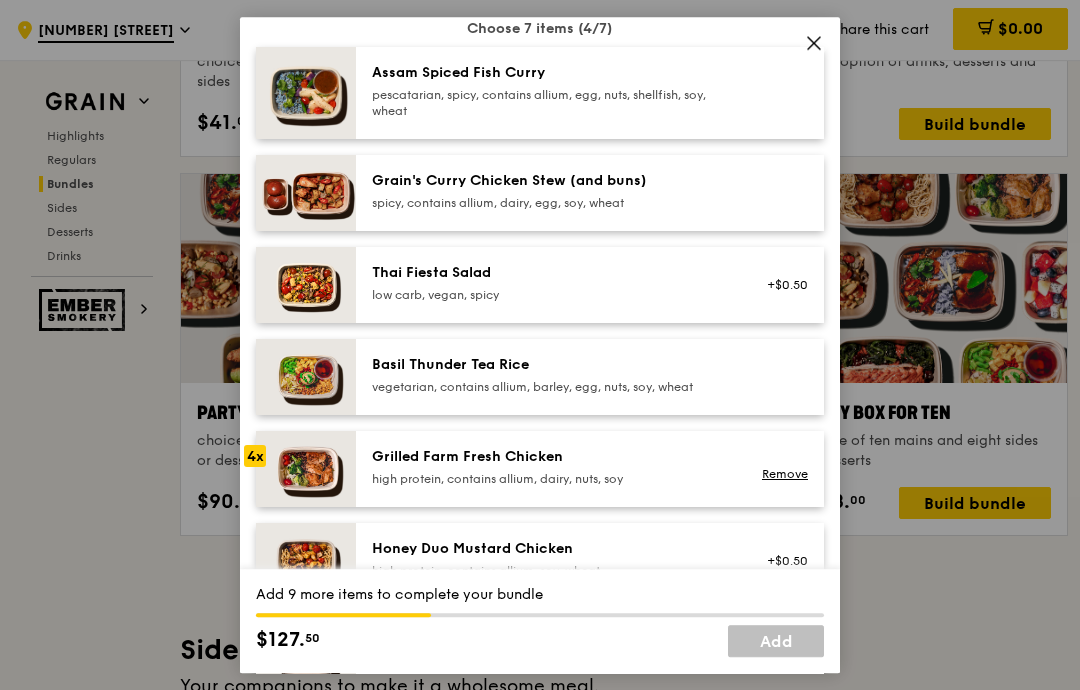 click at bounding box center (306, 469) 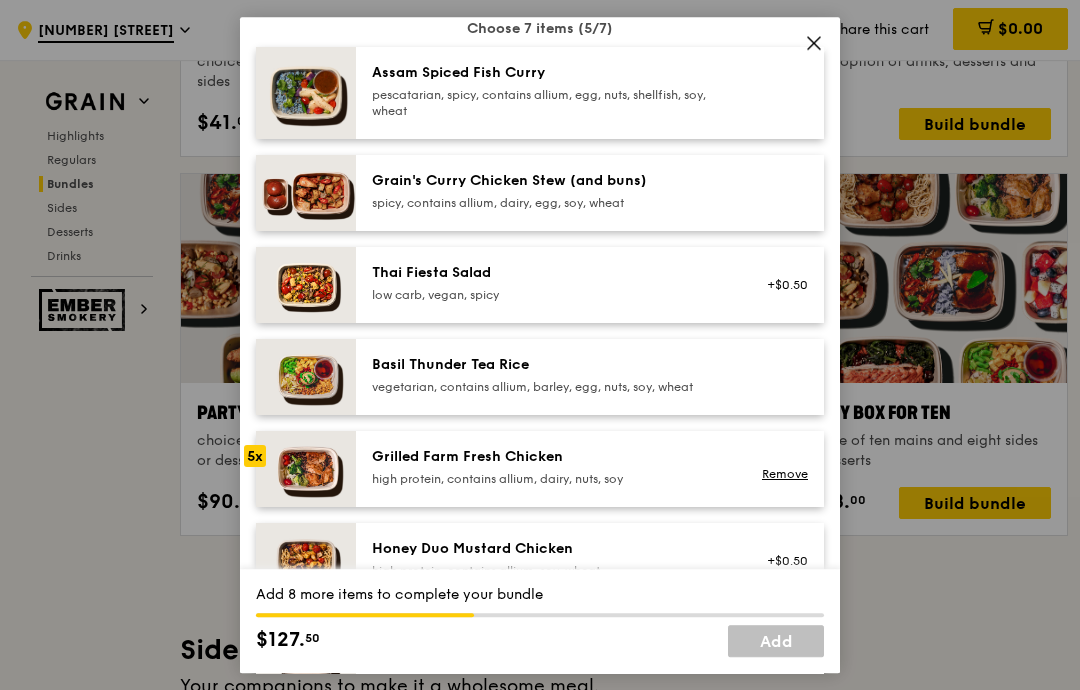 click at bounding box center (306, 469) 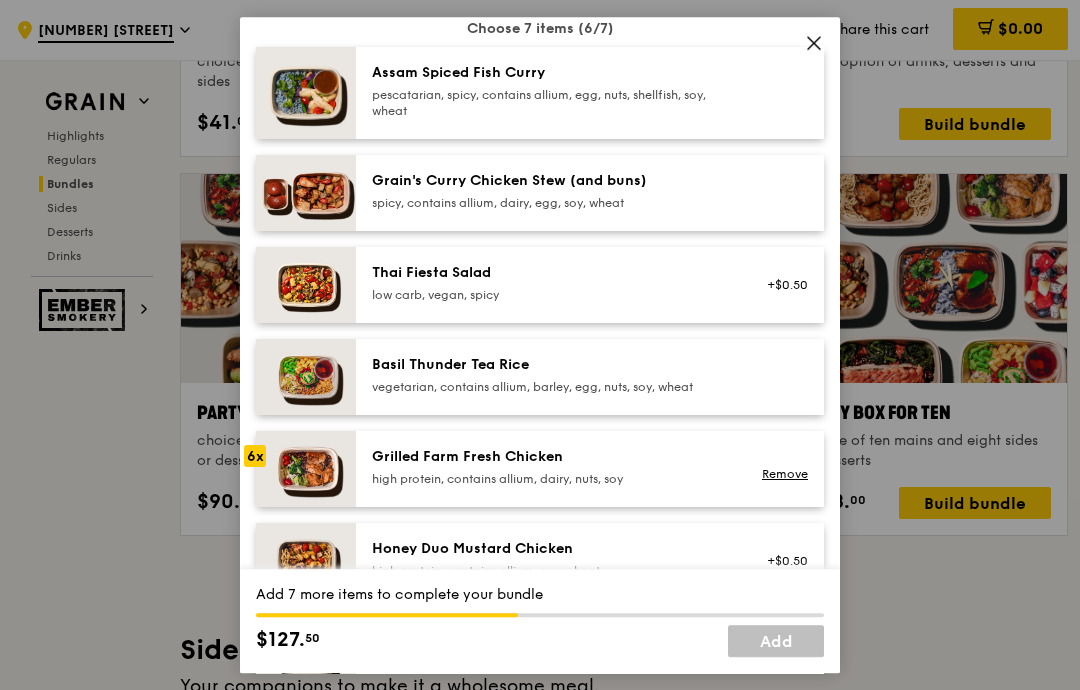 click at bounding box center [306, 469] 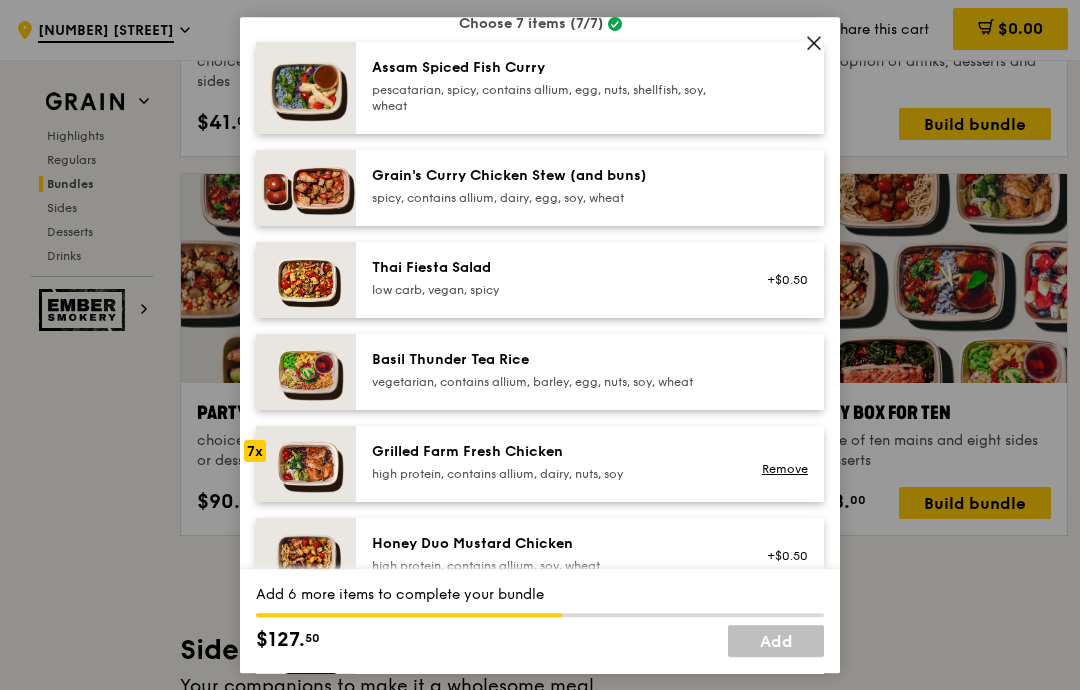scroll, scrollTop: 168, scrollLeft: 0, axis: vertical 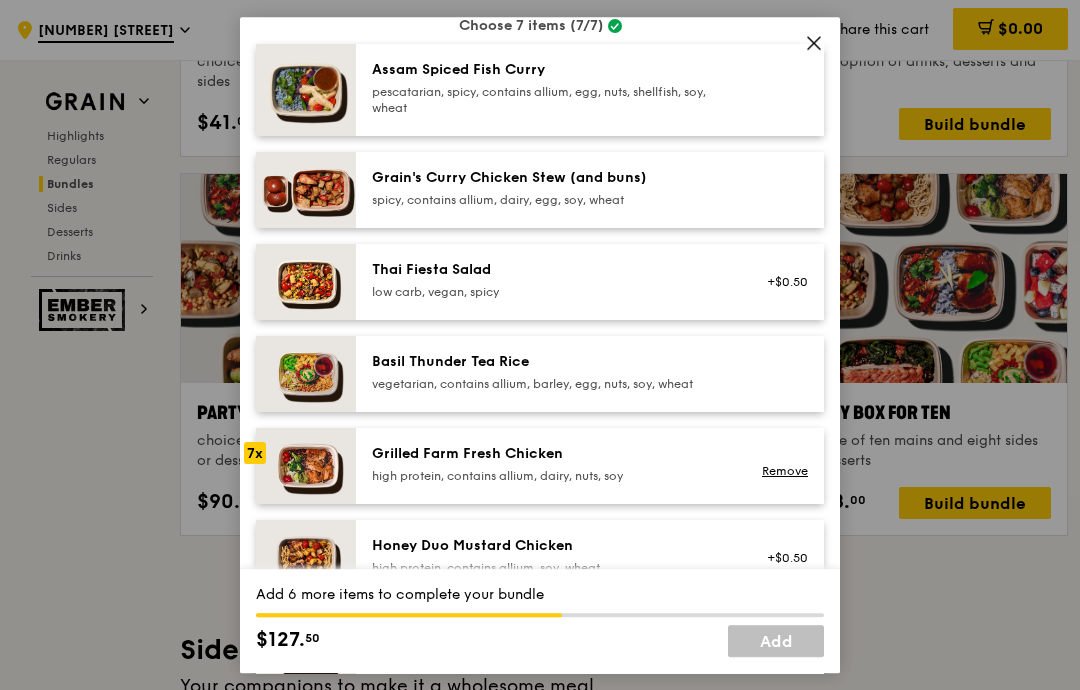 click on "Remove" at bounding box center (785, 471) 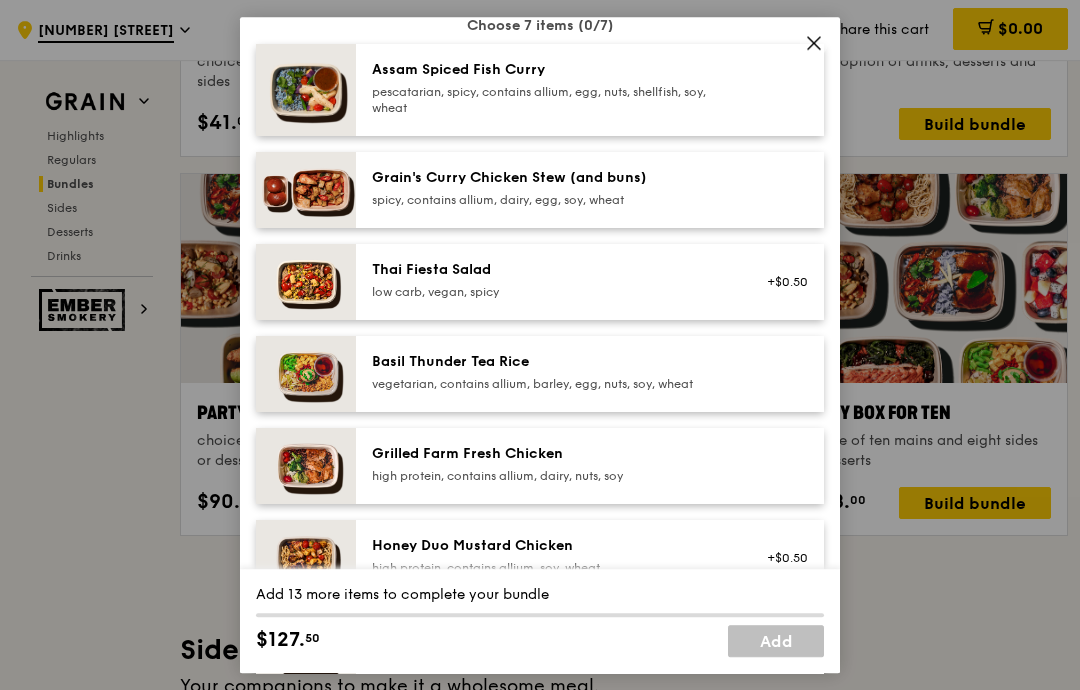 click at bounding box center (306, 190) 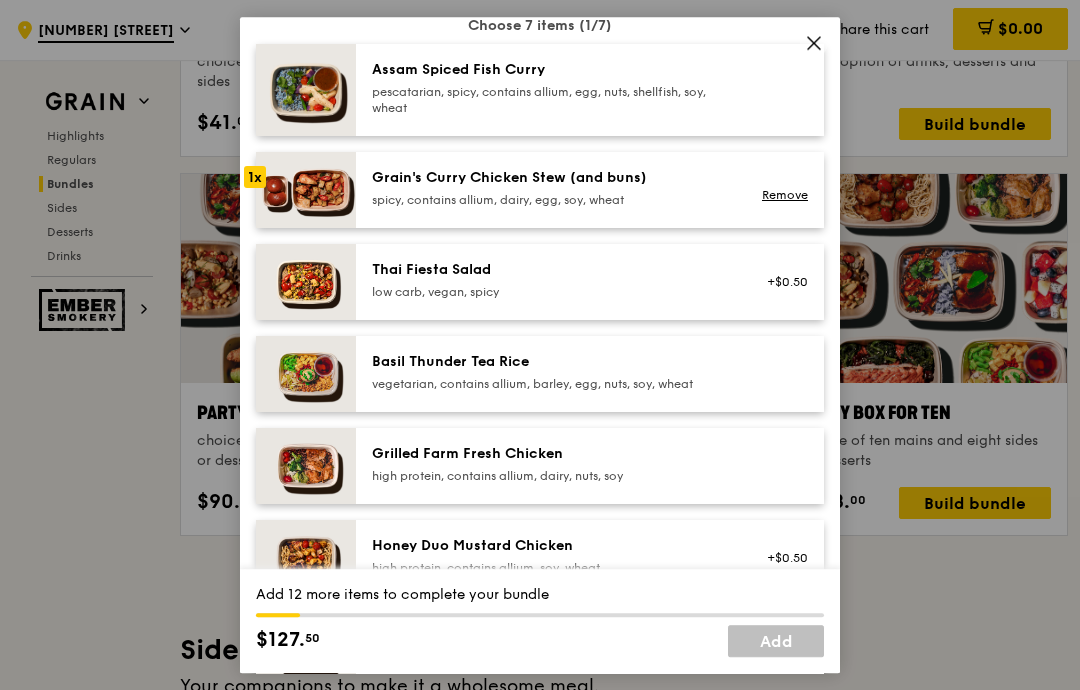 click at bounding box center (306, 190) 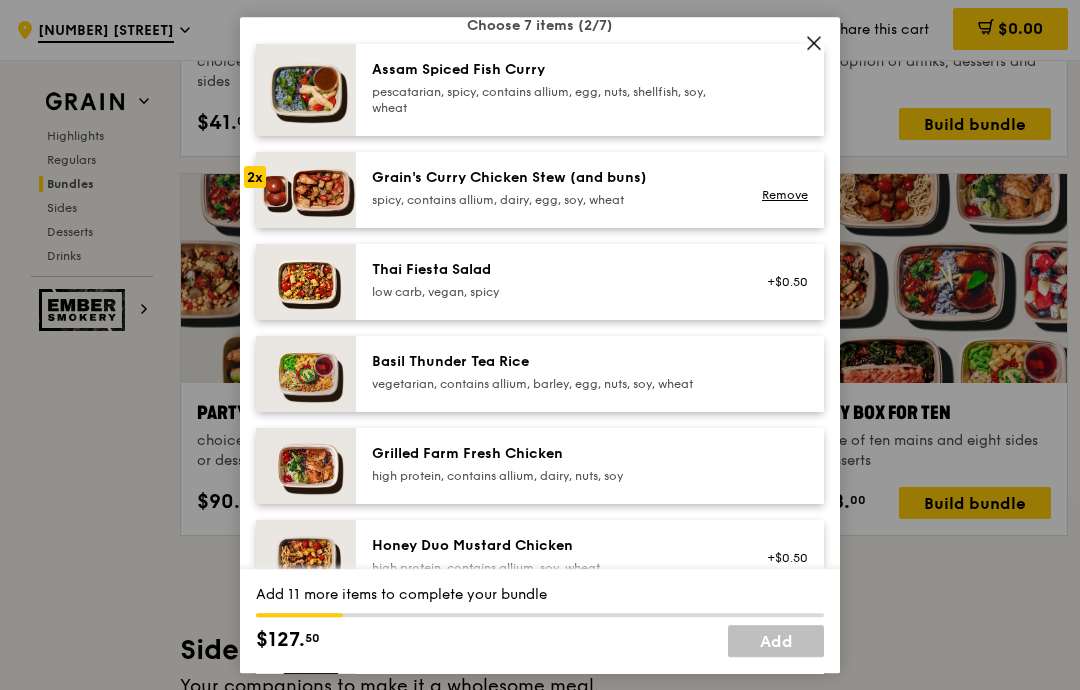 click at bounding box center [306, 190] 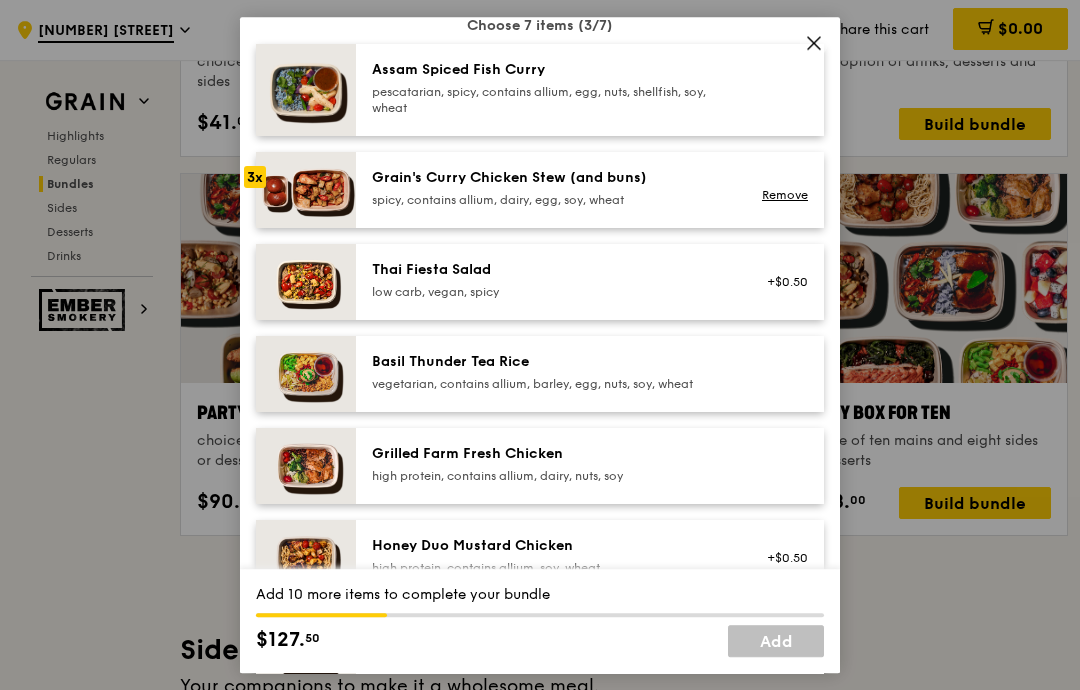click at bounding box center [306, 466] 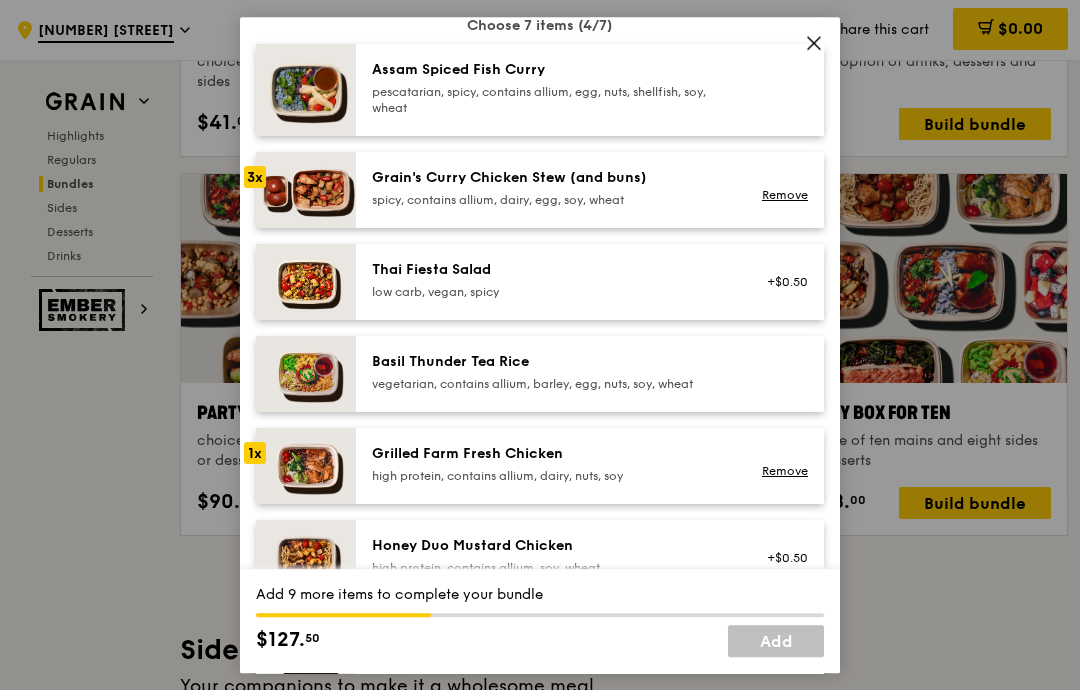 click at bounding box center (306, 466) 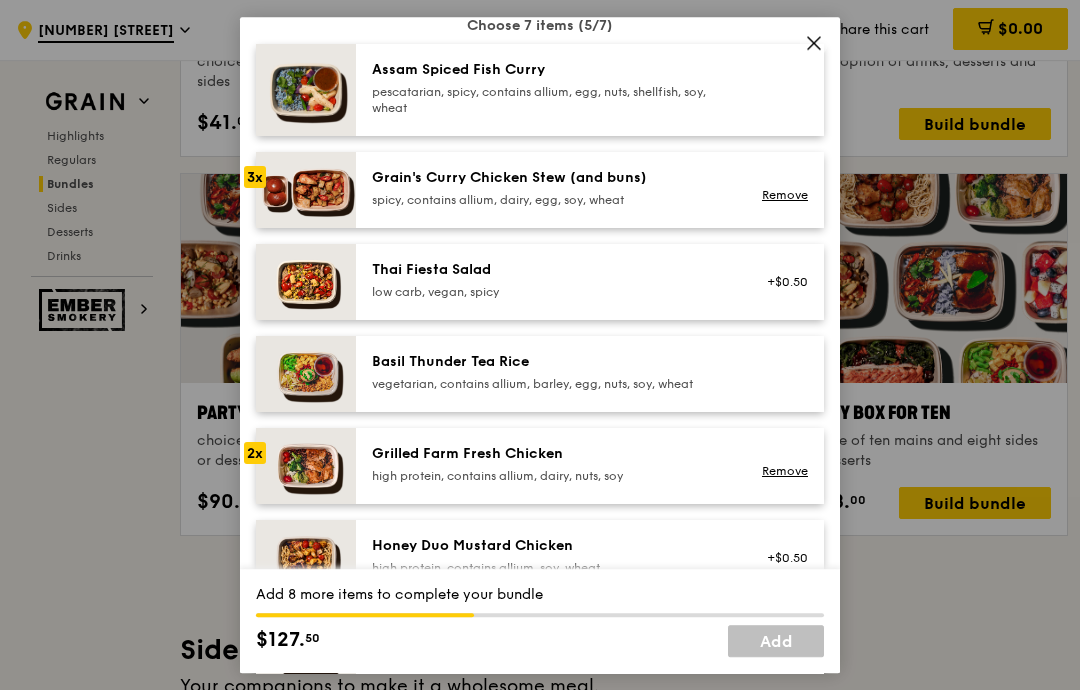 click at bounding box center (306, 466) 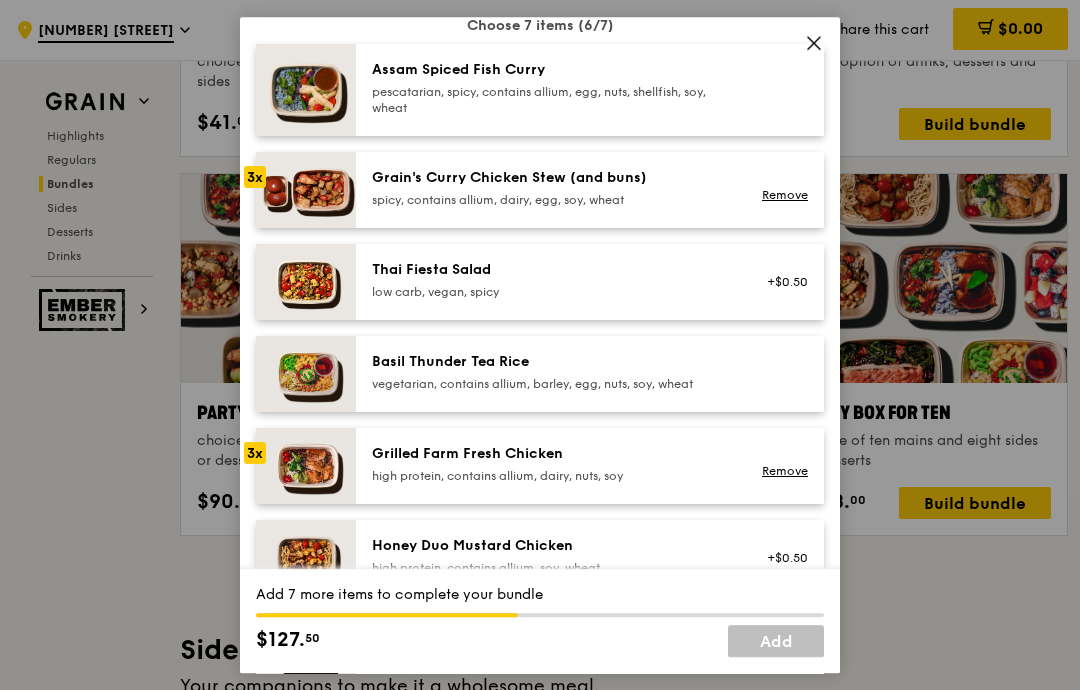 click at bounding box center (306, 190) 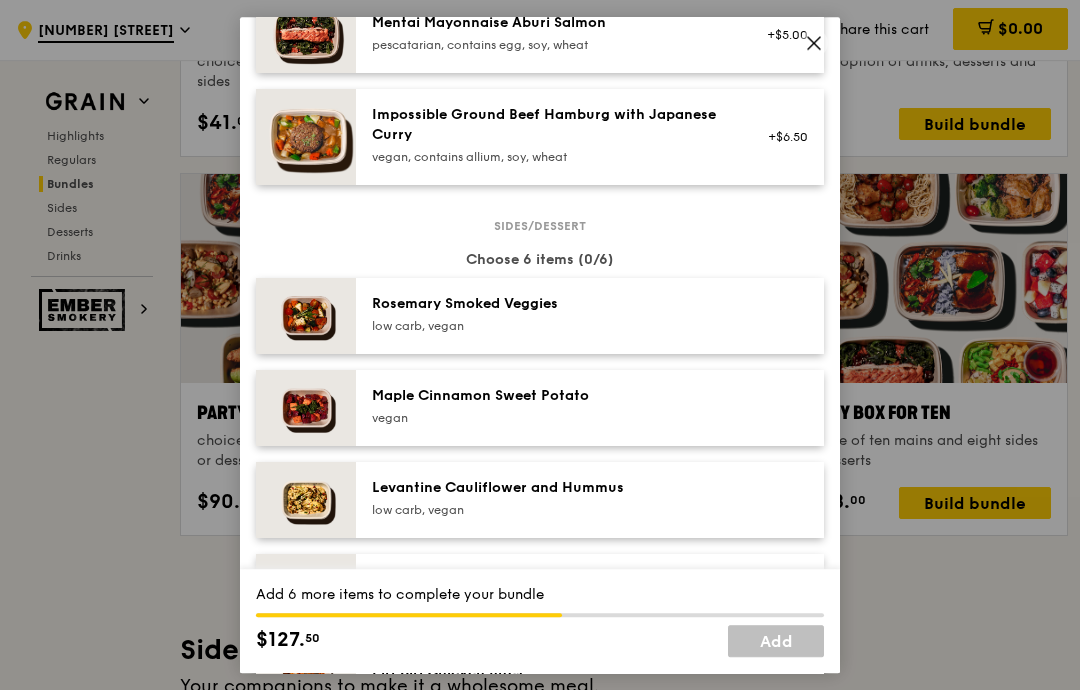 scroll, scrollTop: 876, scrollLeft: 0, axis: vertical 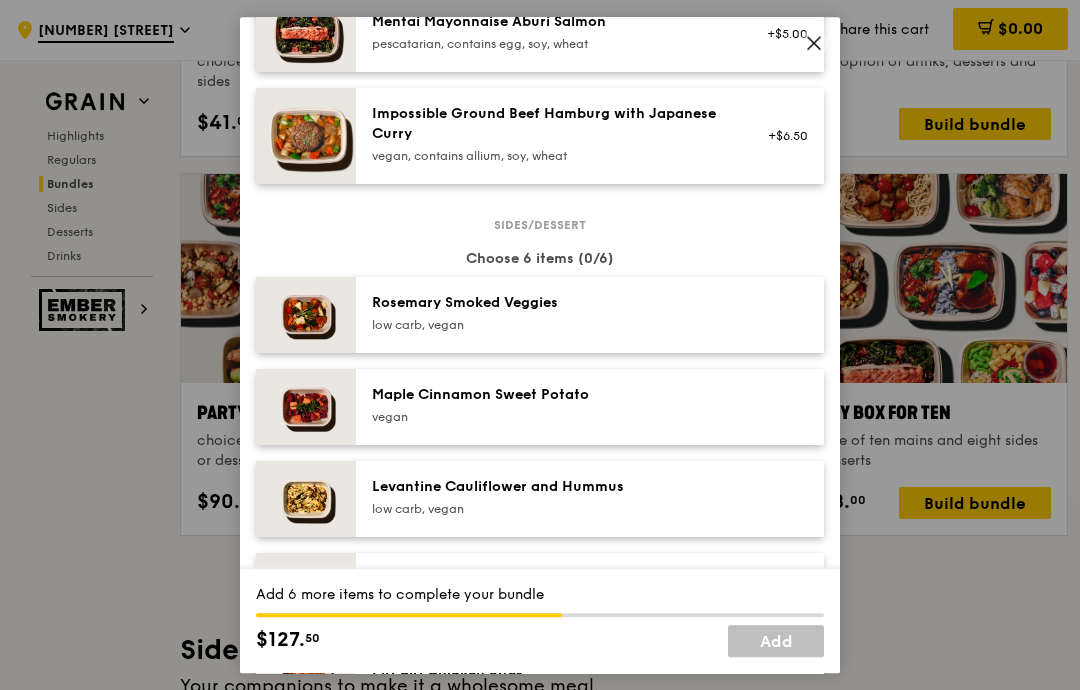 click on "Levantine Cauliflower and Hummus
low carb, vegan" at bounding box center [551, 499] 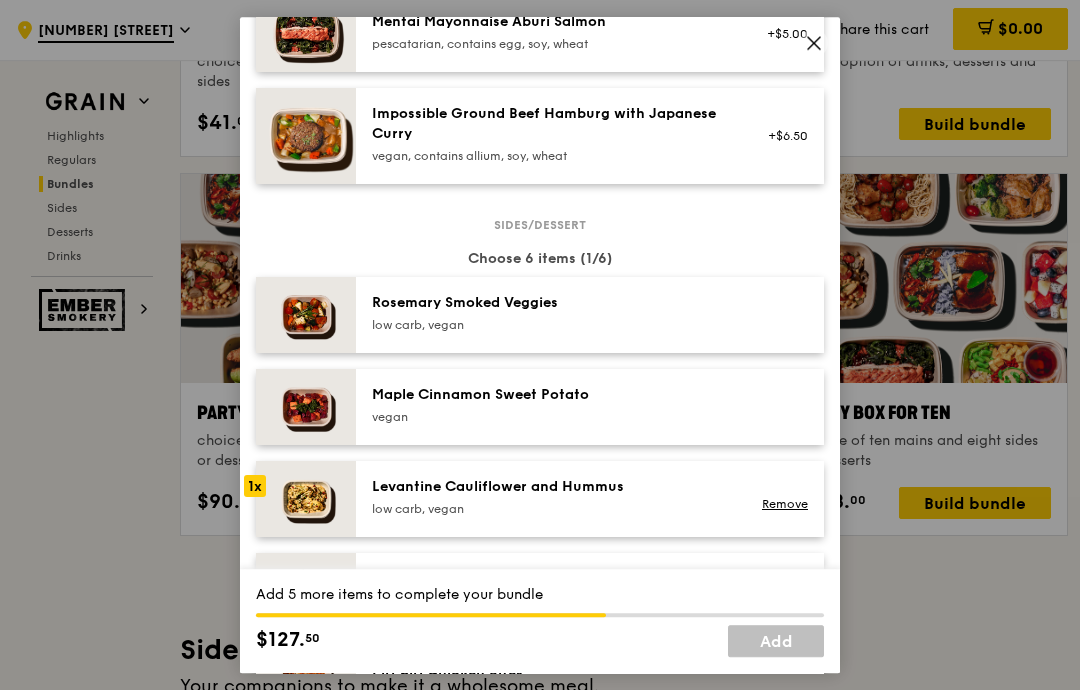 click at bounding box center [306, 499] 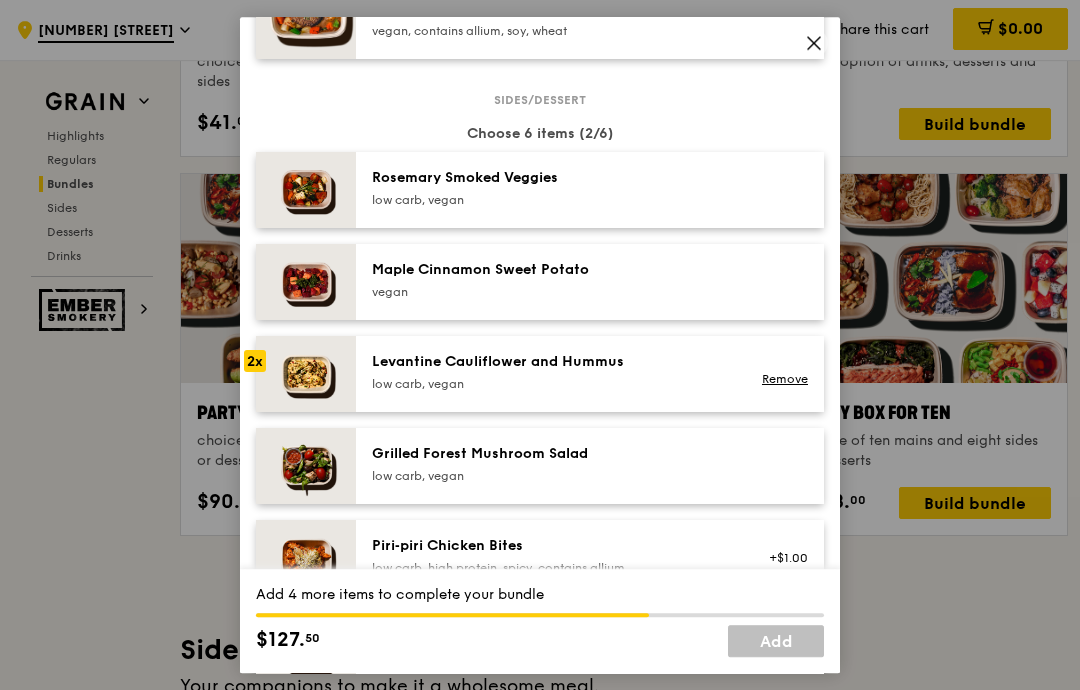 scroll, scrollTop: 1002, scrollLeft: 0, axis: vertical 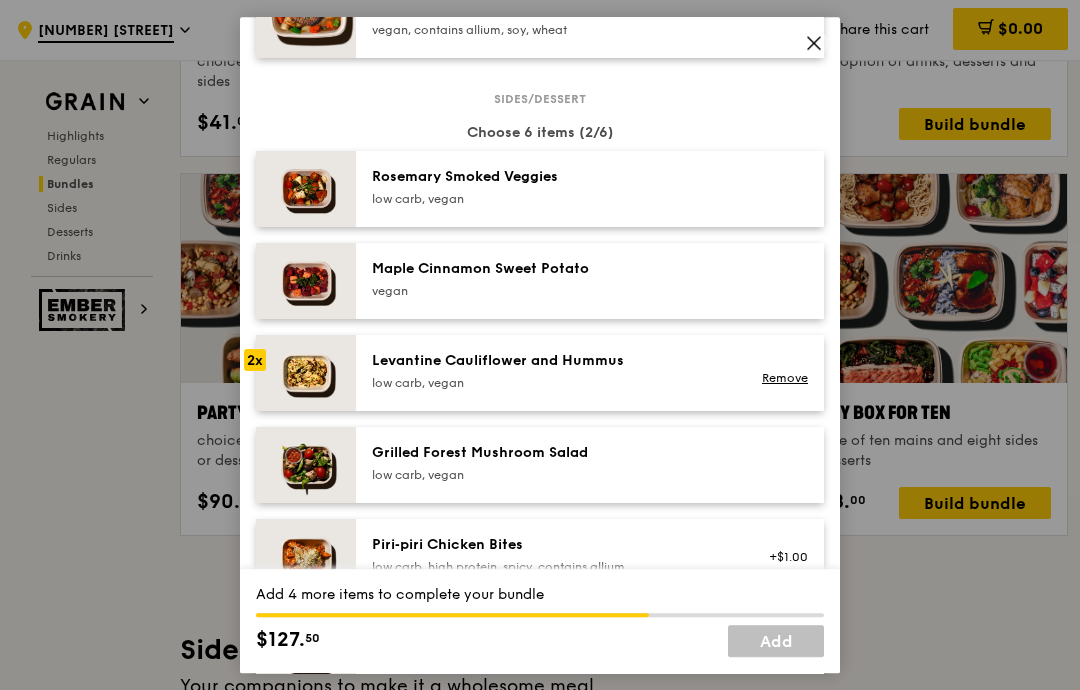 click at bounding box center (306, 465) 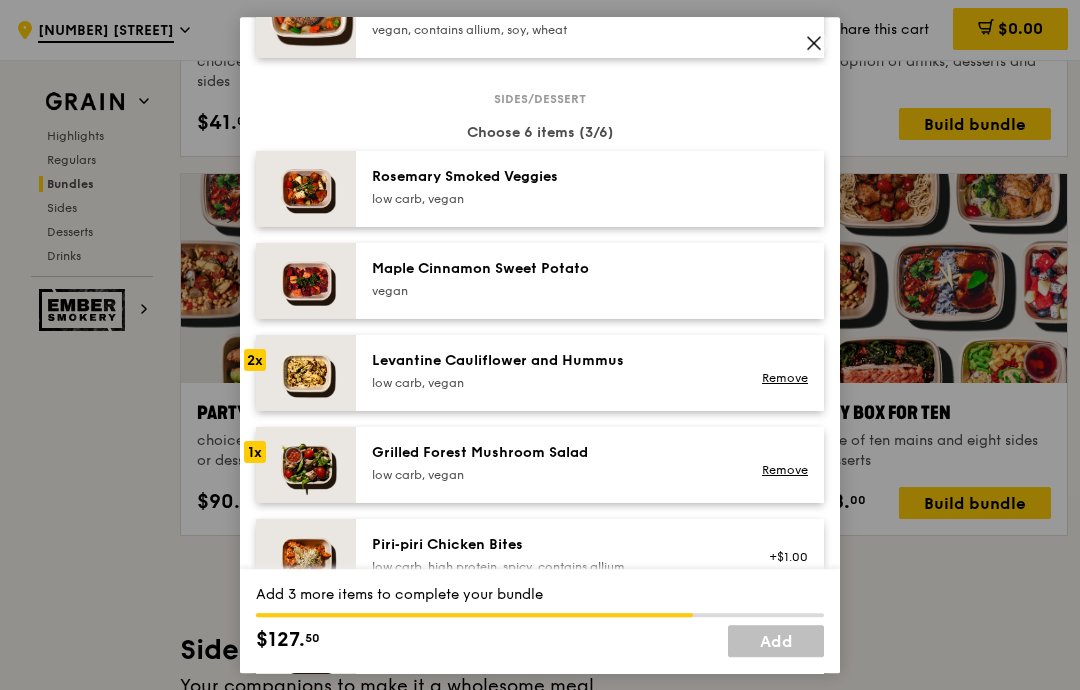 click at bounding box center [306, 465] 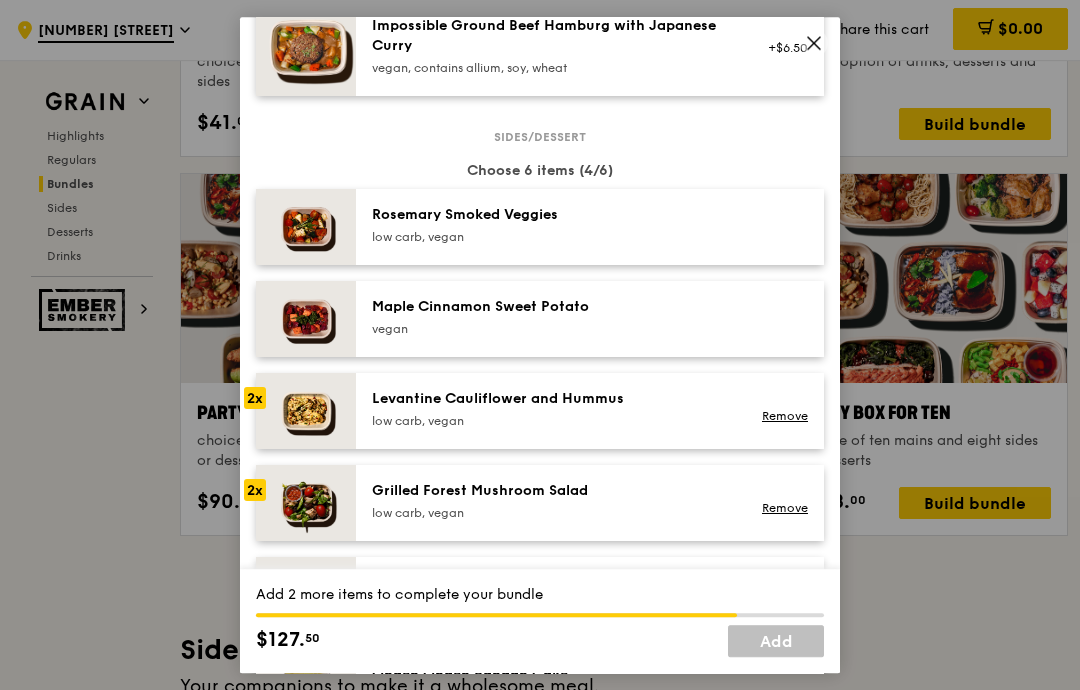 scroll, scrollTop: 963, scrollLeft: 0, axis: vertical 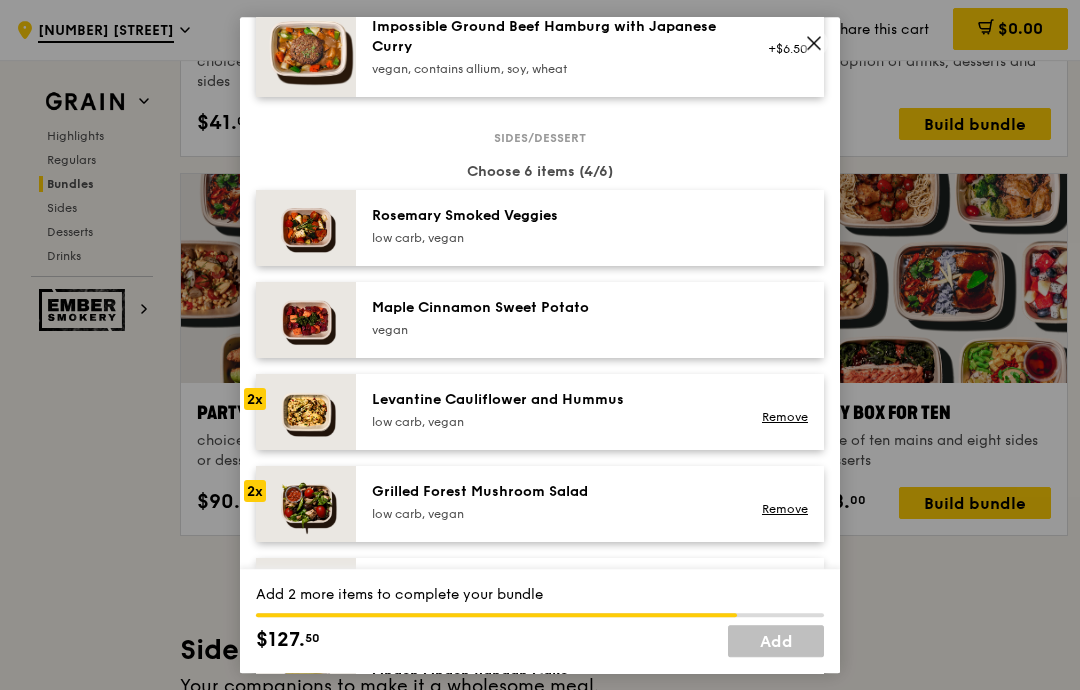 click at bounding box center [306, 228] 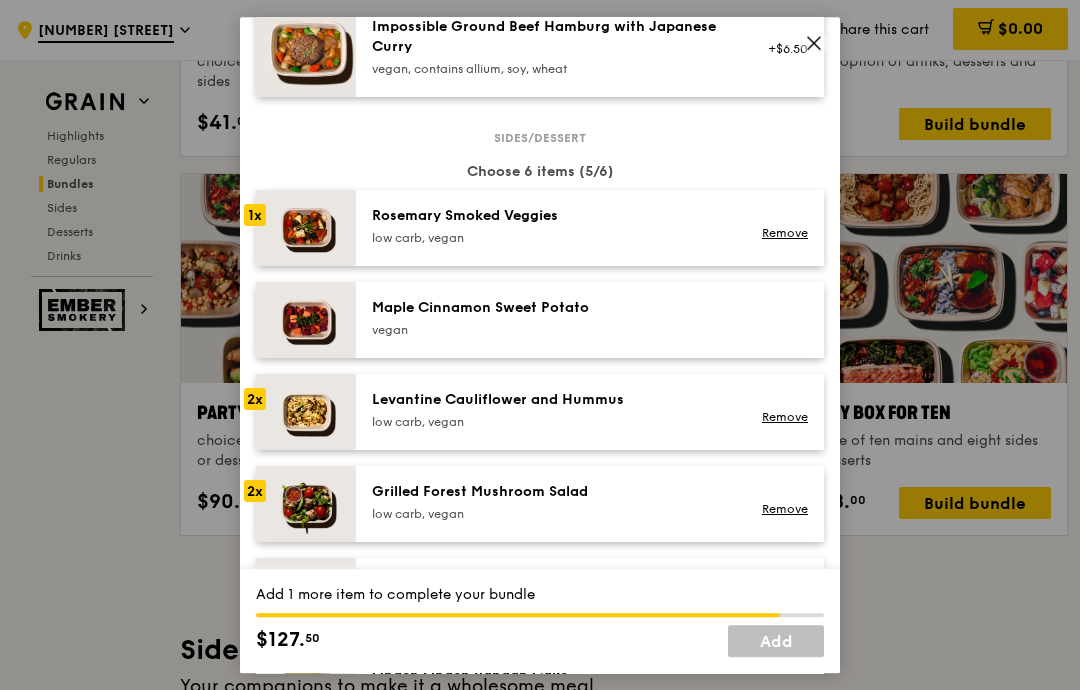 click at bounding box center [306, 228] 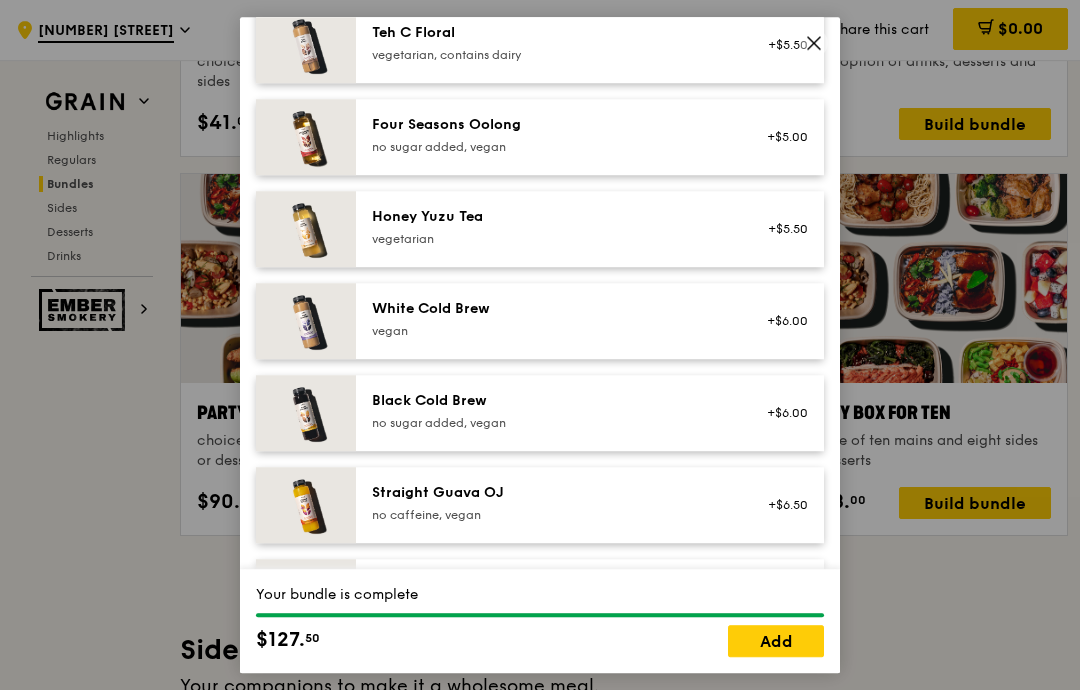 scroll, scrollTop: 2349, scrollLeft: 0, axis: vertical 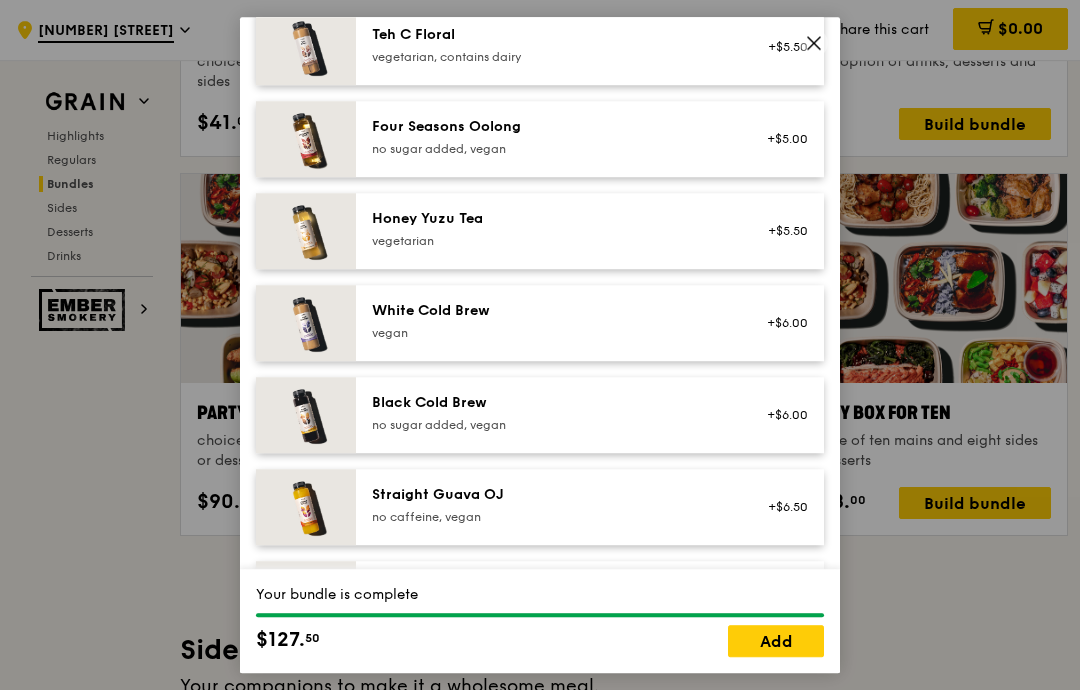 click 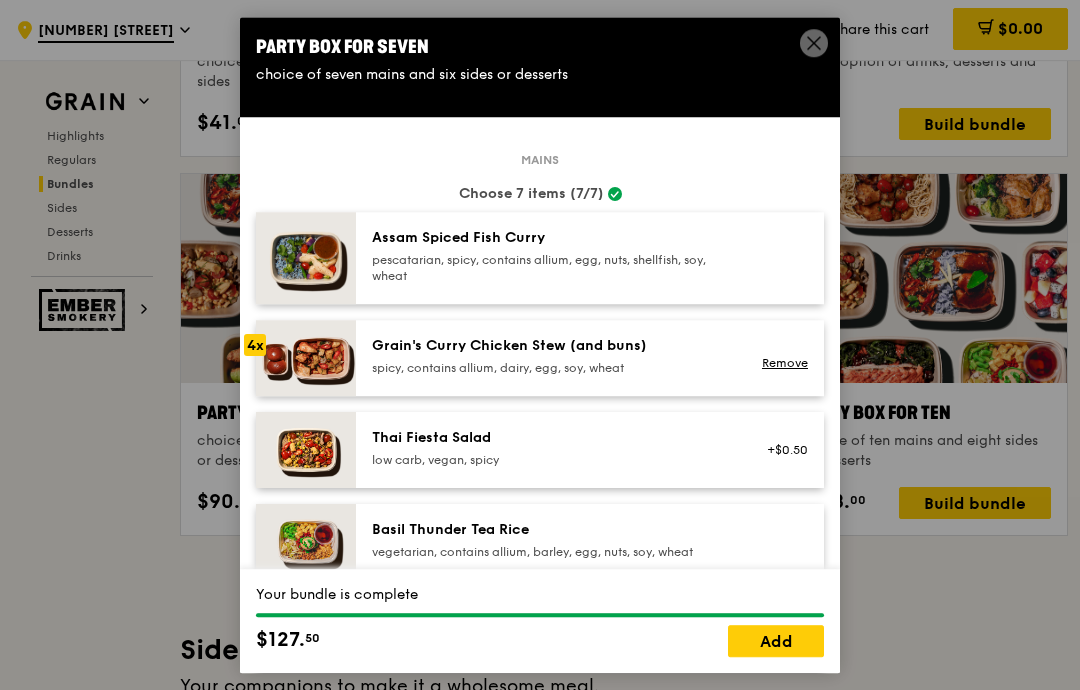 scroll, scrollTop: 0, scrollLeft: 0, axis: both 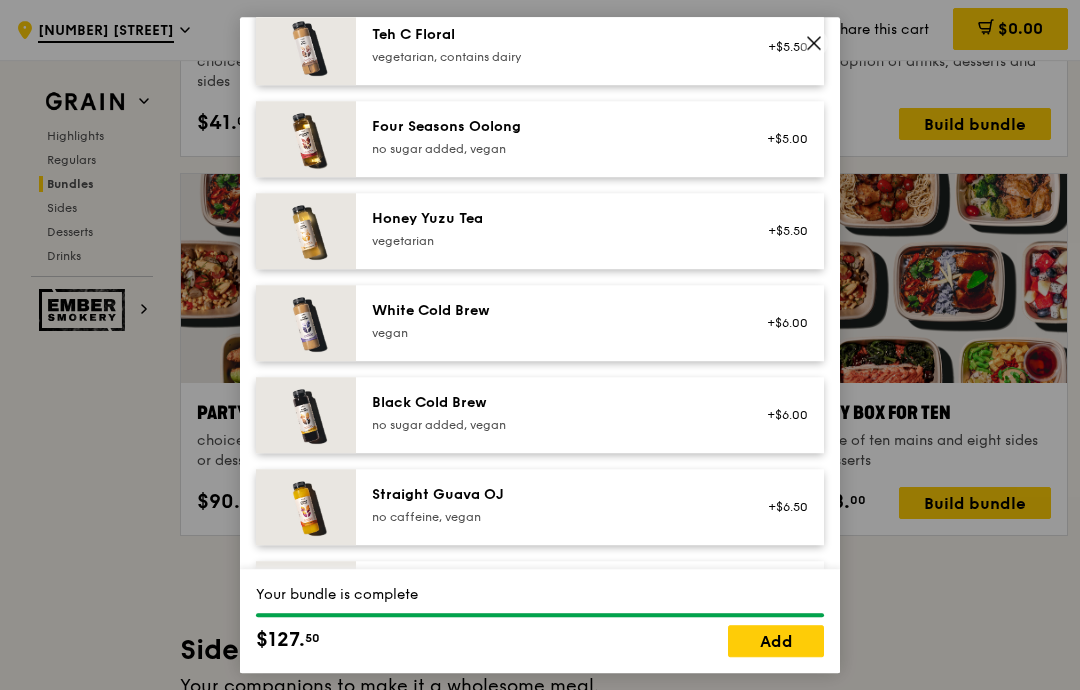click on "Your bundle is complete" at bounding box center [540, 595] 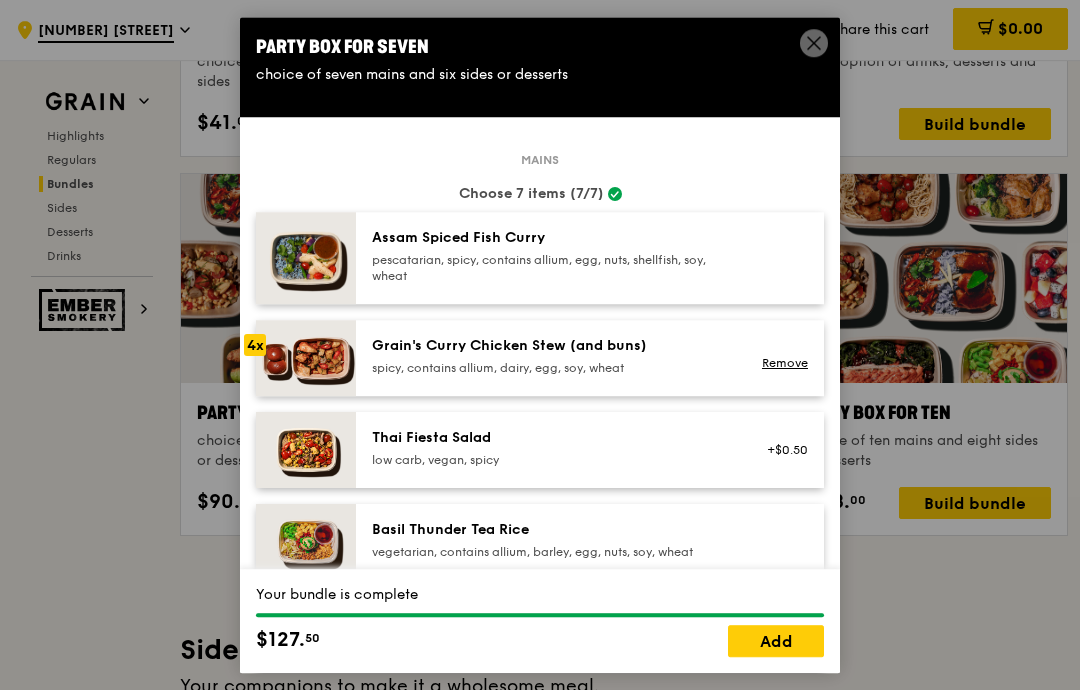 scroll, scrollTop: 0, scrollLeft: 0, axis: both 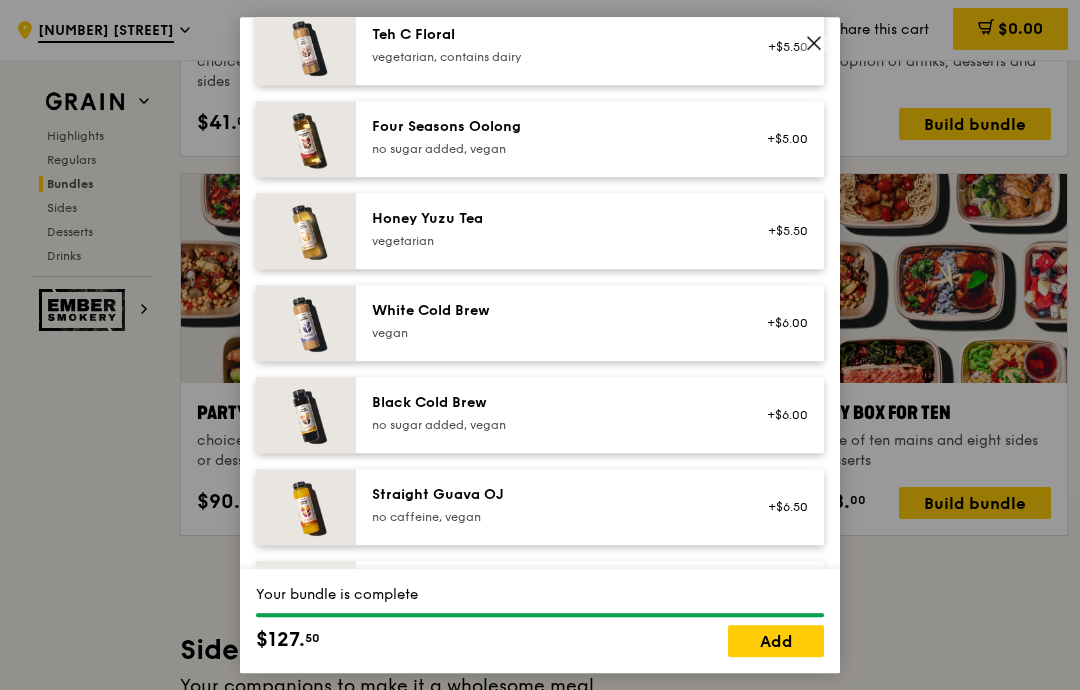 click on "Watermelime Crush
no caffeine, vegan" at bounding box center [551, 599] 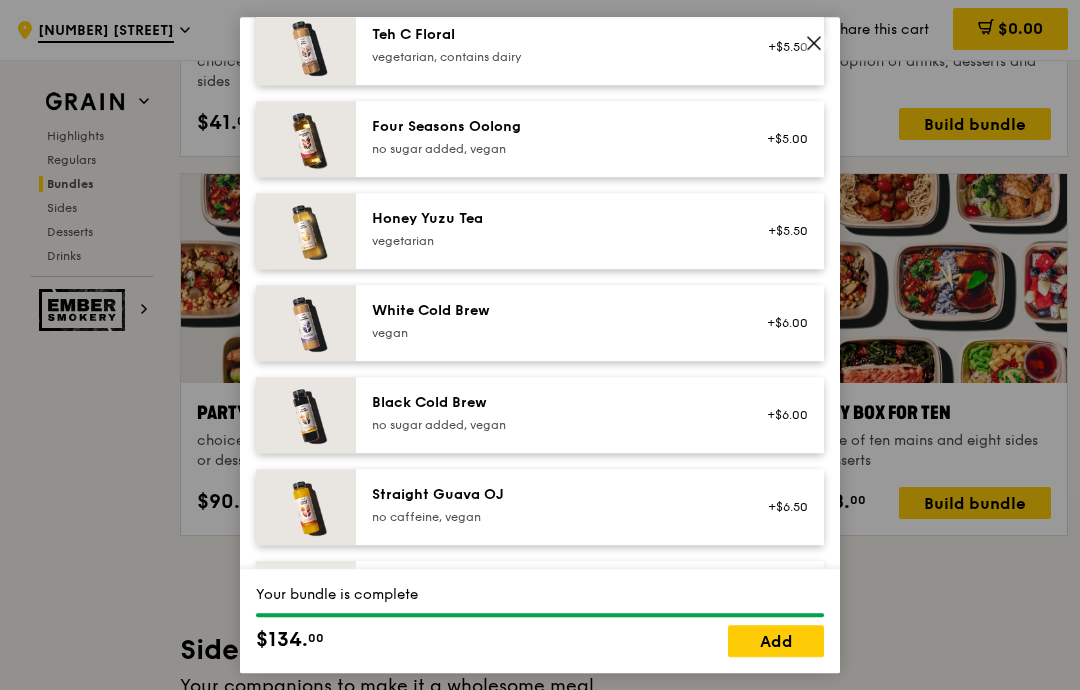 click at bounding box center (306, 599) 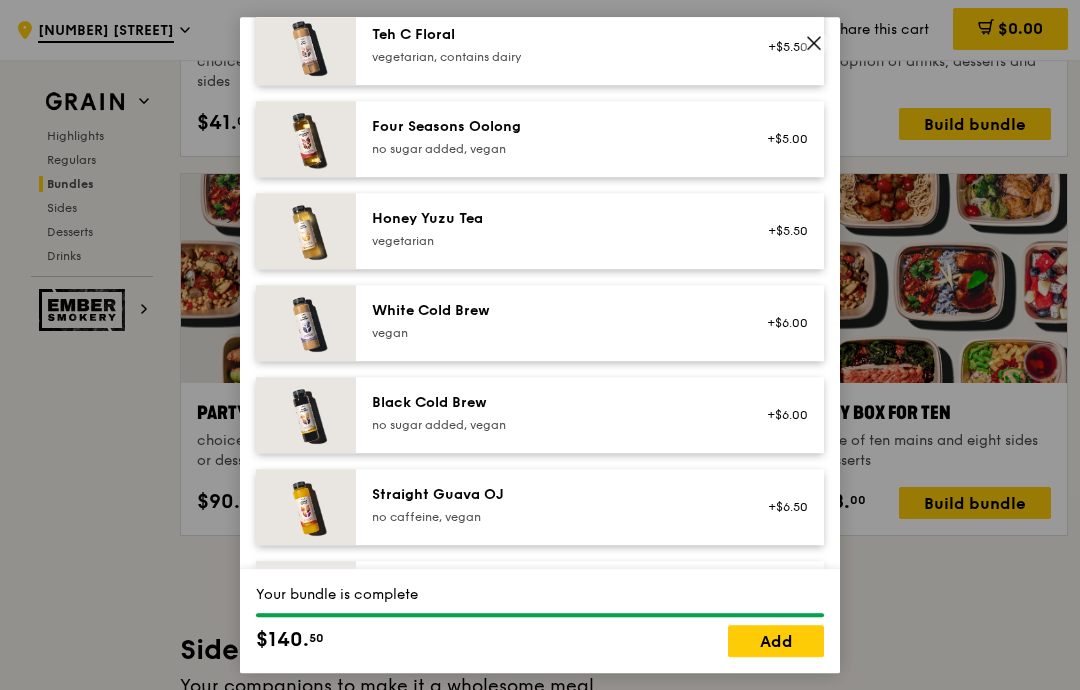 click on "Remove" at bounding box center [785, 609] 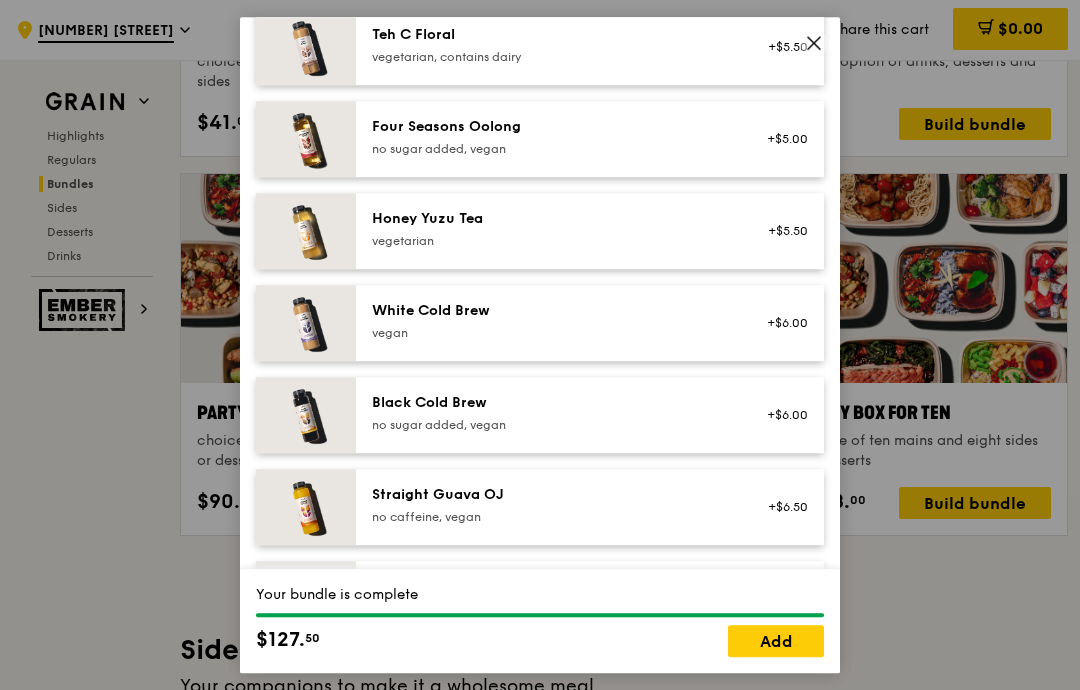 click on "Teh C Floral
vegetarian, contains dairy
+$5.50" at bounding box center [590, 47] 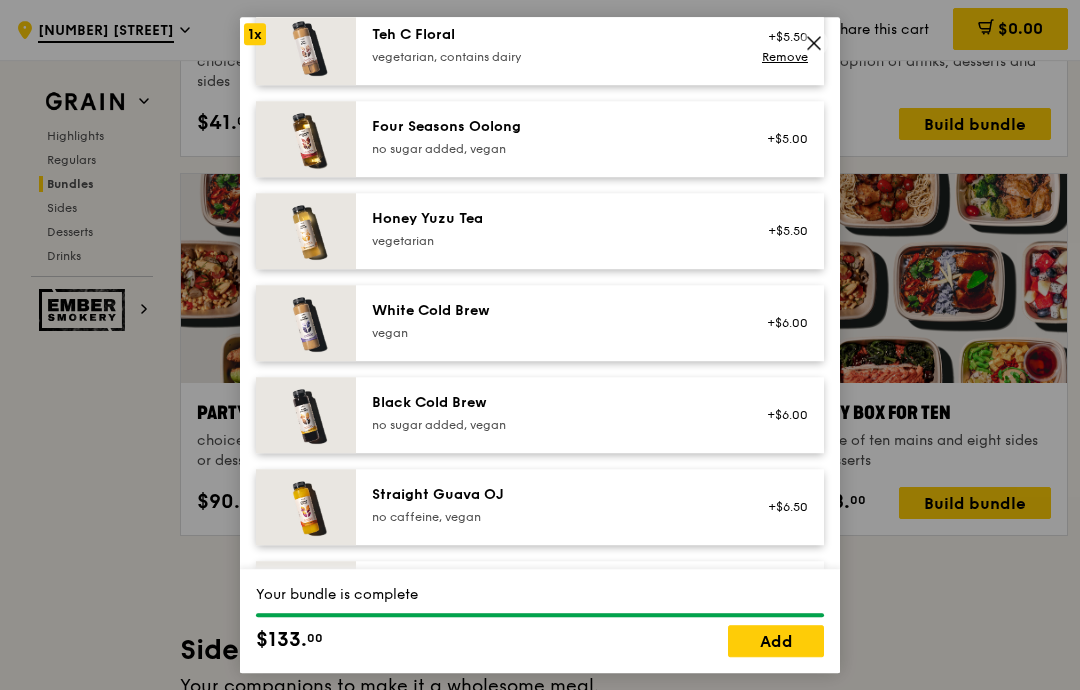 click on "+$5.50" at bounding box center (781, 37) 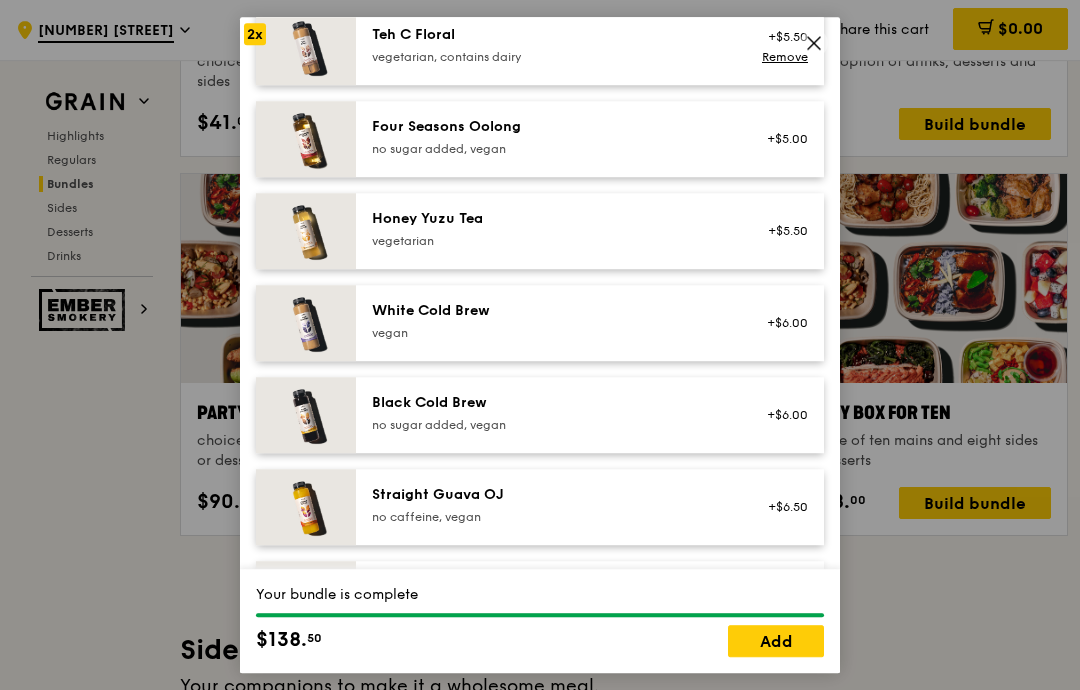 click on "Remove" at bounding box center (785, 57) 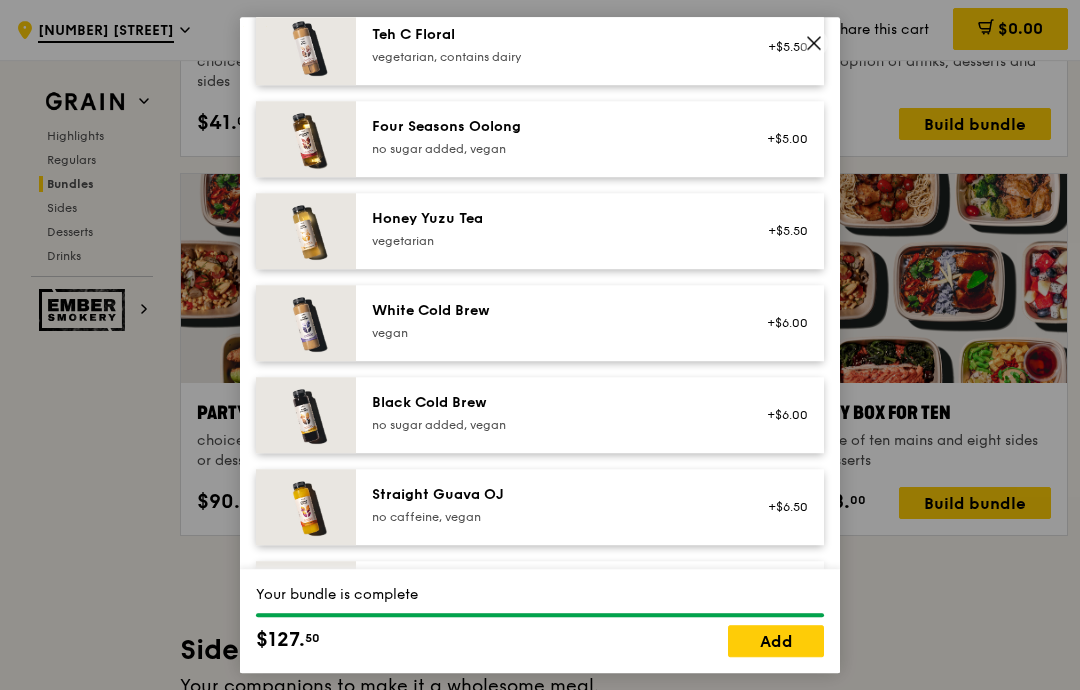click at bounding box center [814, 43] 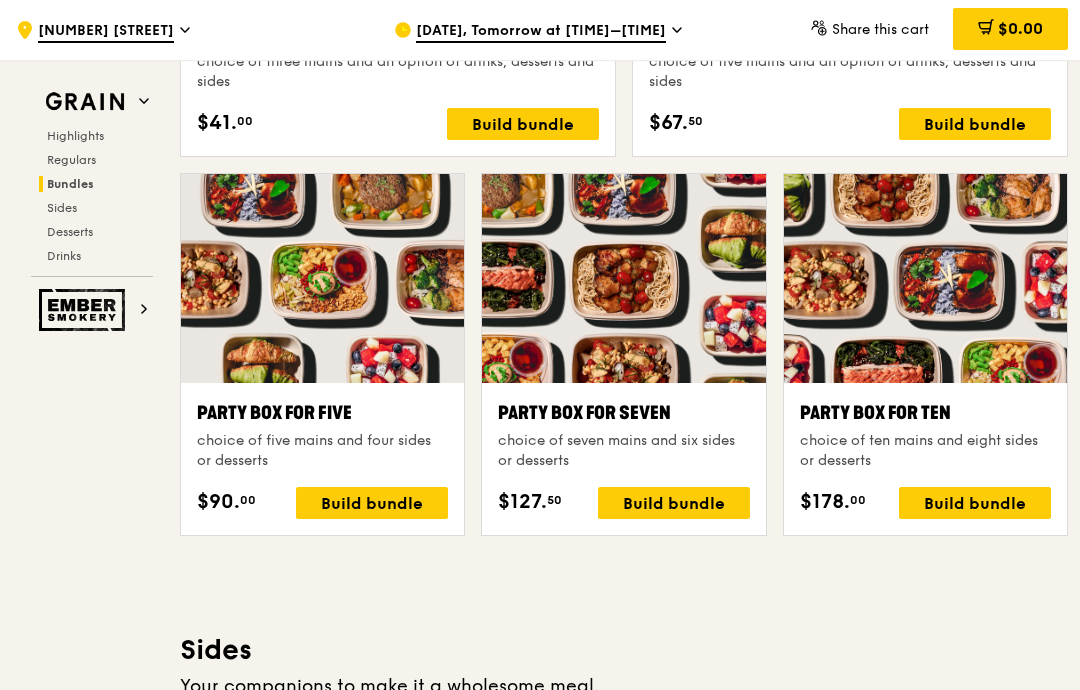 click at bounding box center [623, 278] 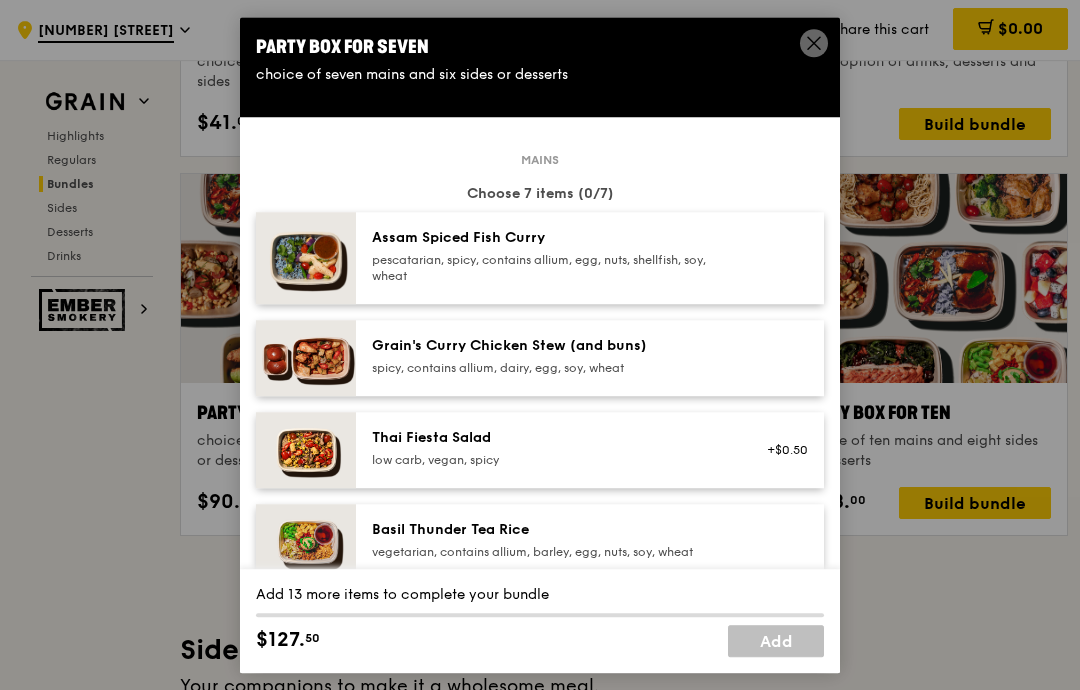 click at bounding box center [306, 358] 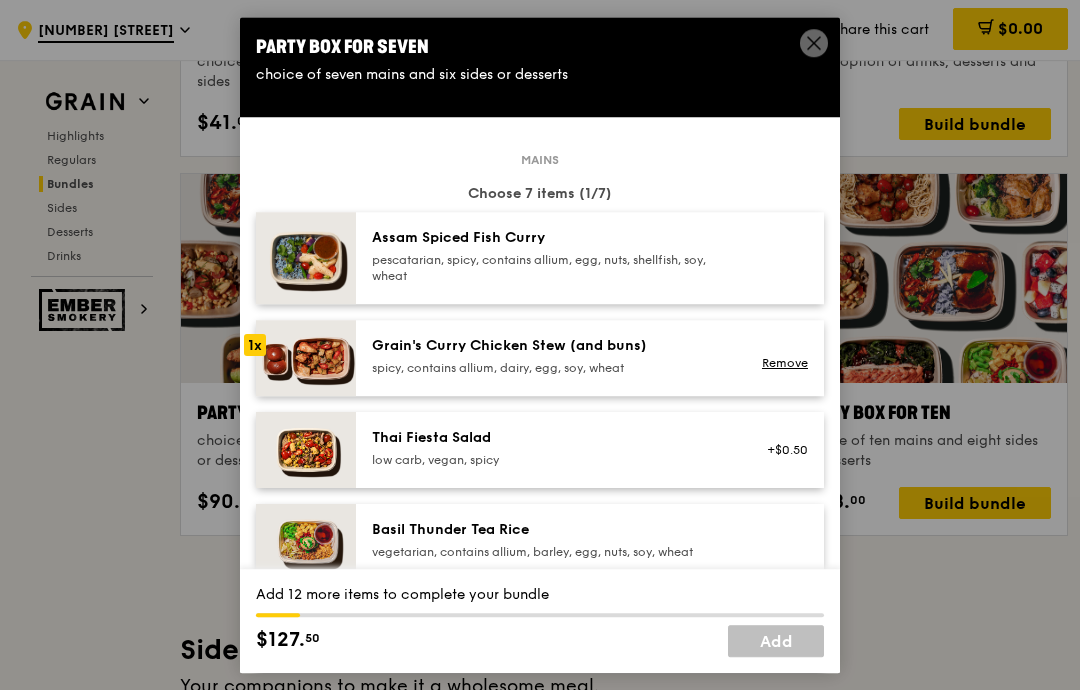 click at bounding box center [306, 358] 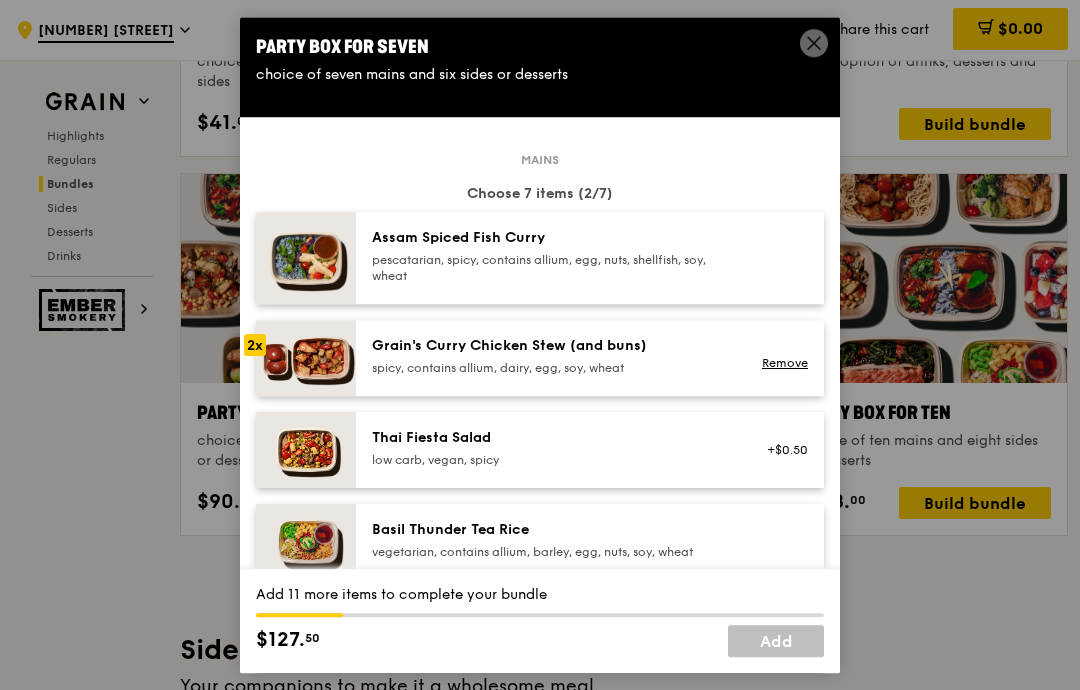 click at bounding box center (306, 358) 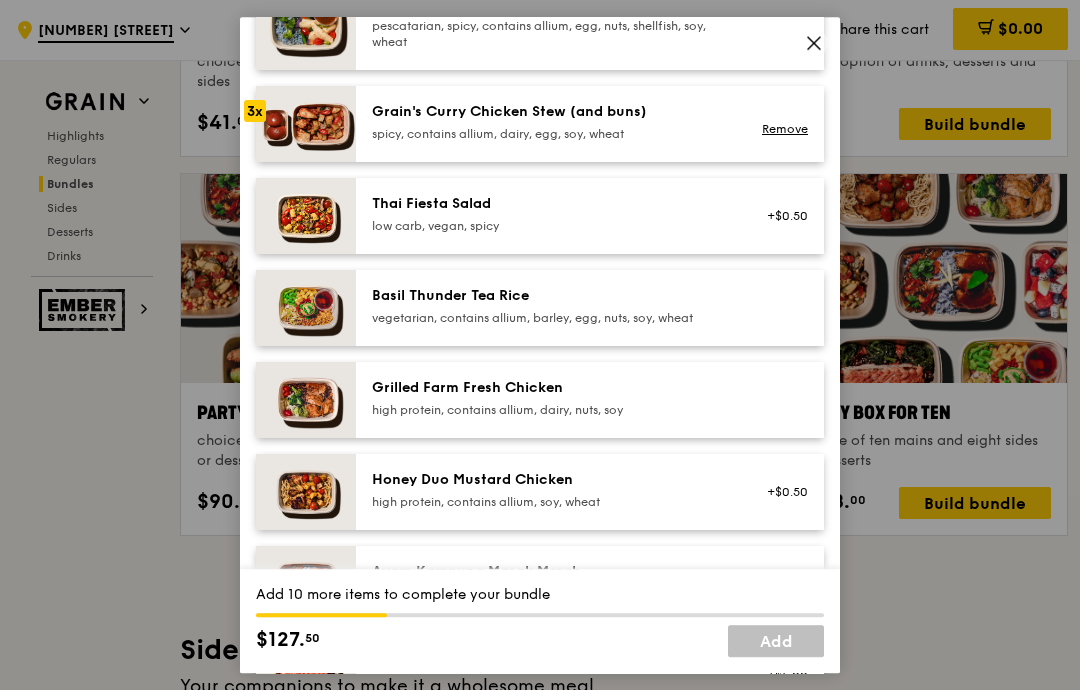 scroll, scrollTop: 237, scrollLeft: 0, axis: vertical 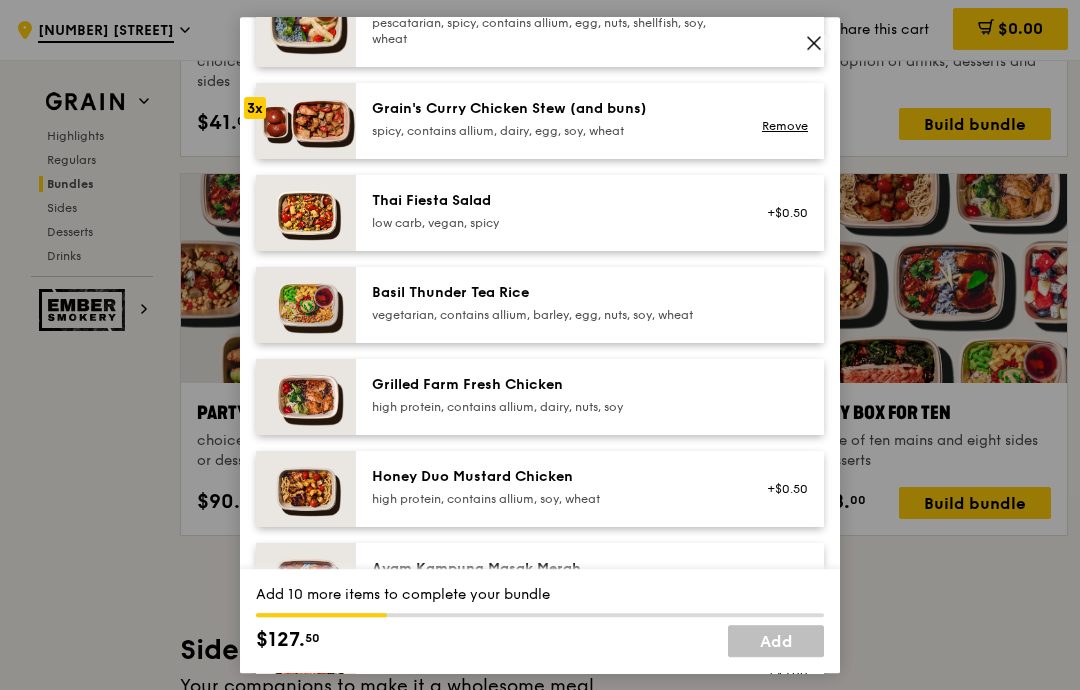 click at bounding box center (306, 397) 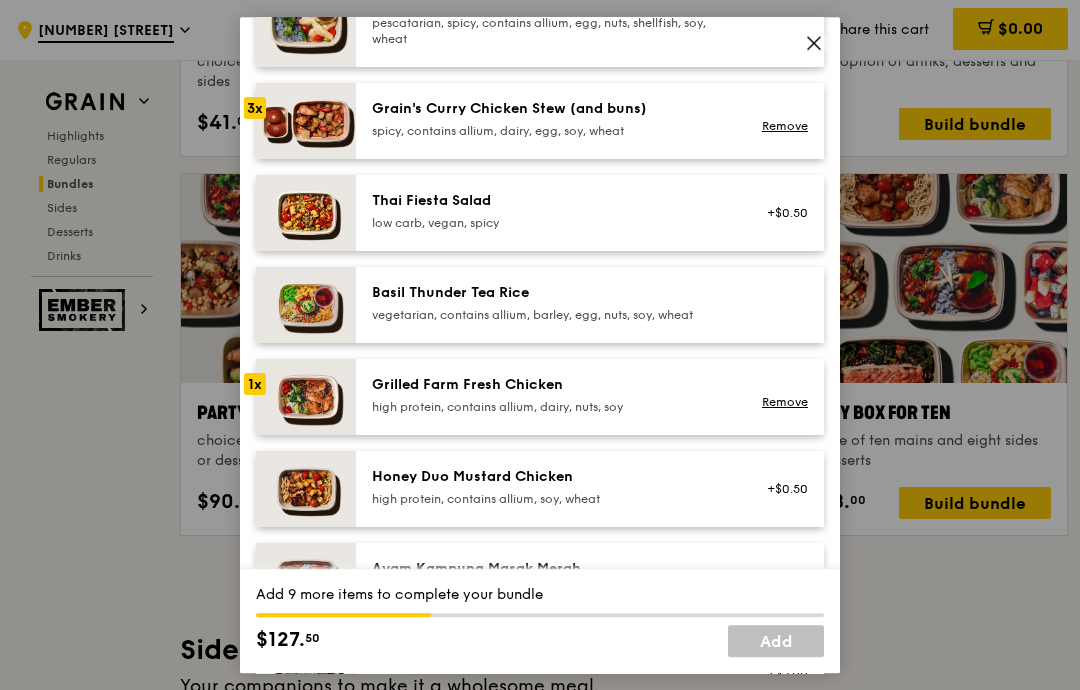 click at bounding box center (306, 397) 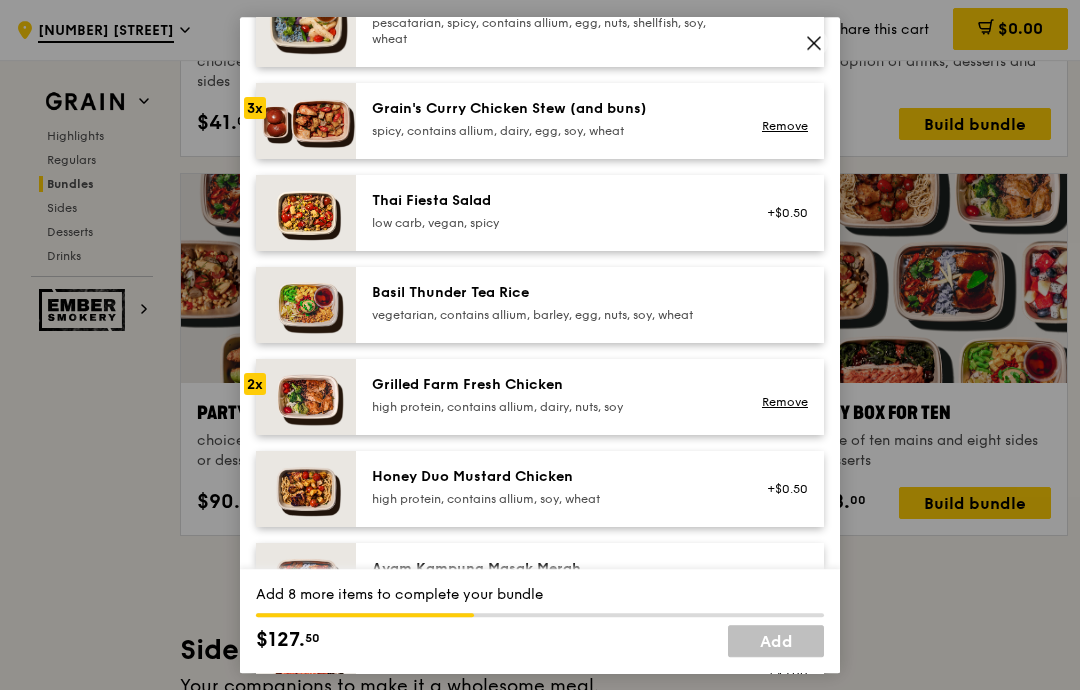 click at bounding box center (306, 397) 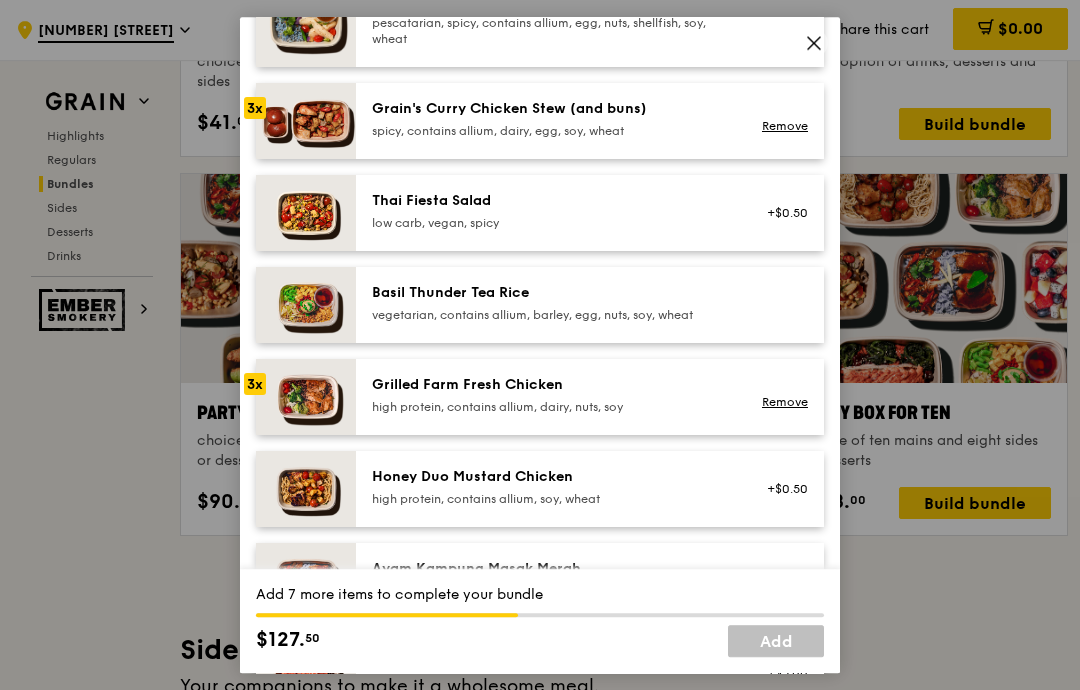 click at bounding box center [306, 397] 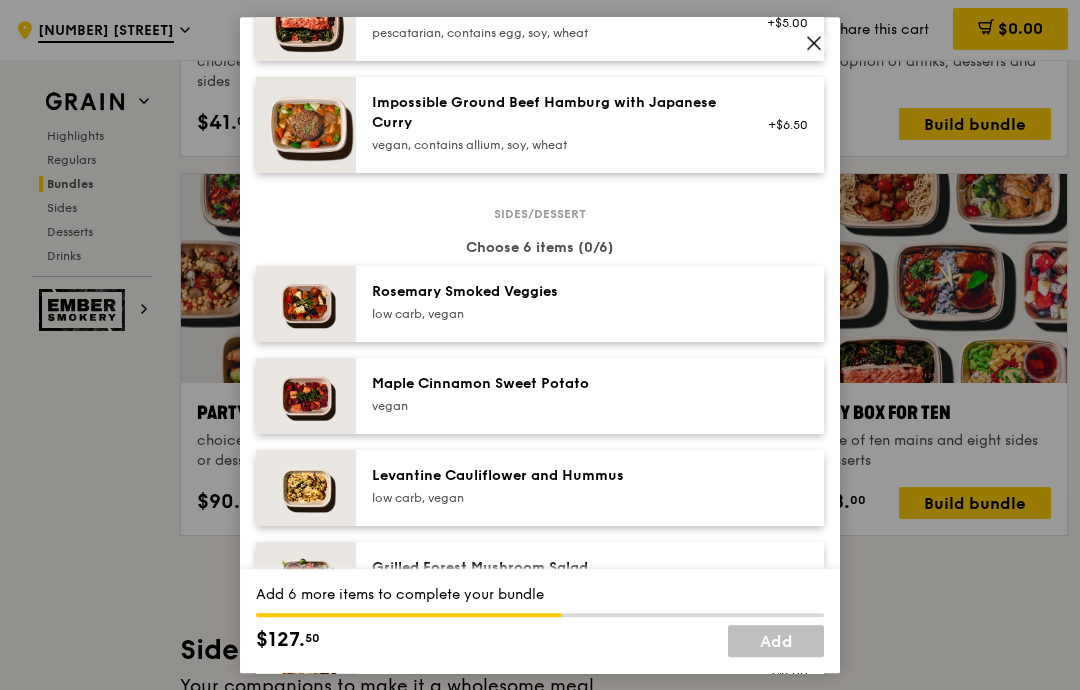 scroll, scrollTop: 893, scrollLeft: 0, axis: vertical 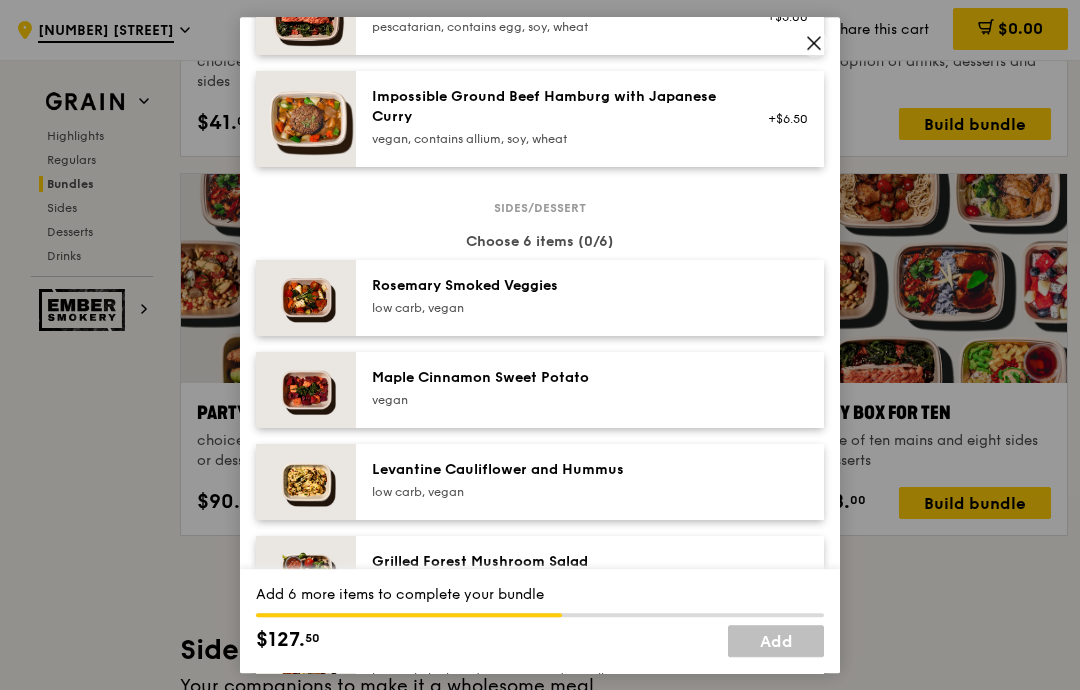 click at bounding box center [306, 298] 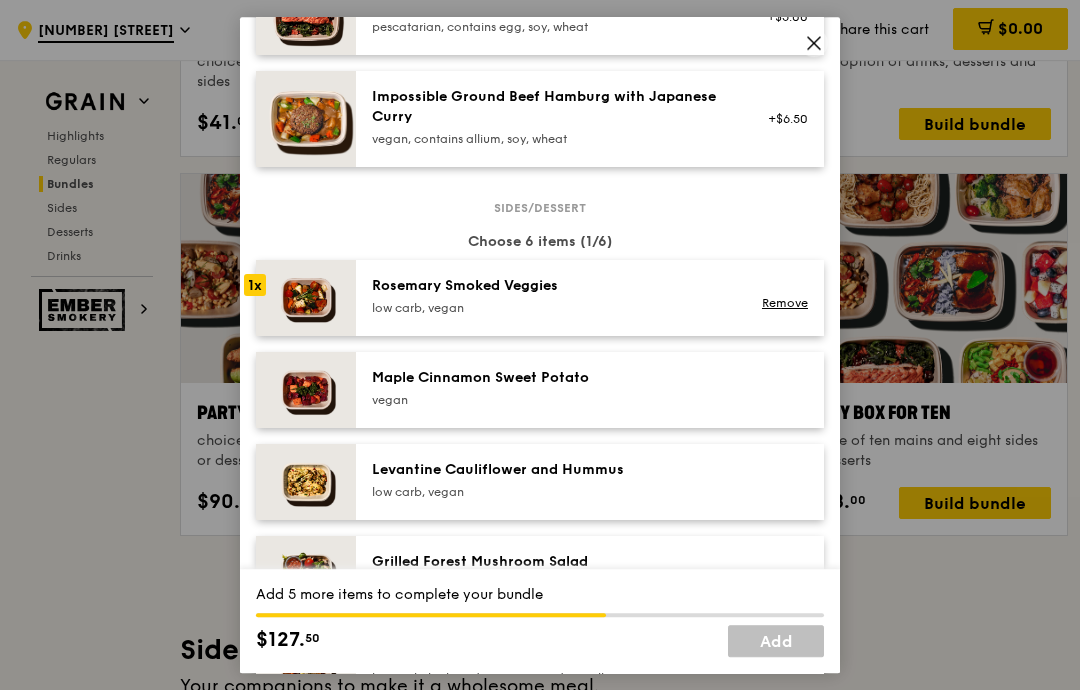 click at bounding box center (306, 298) 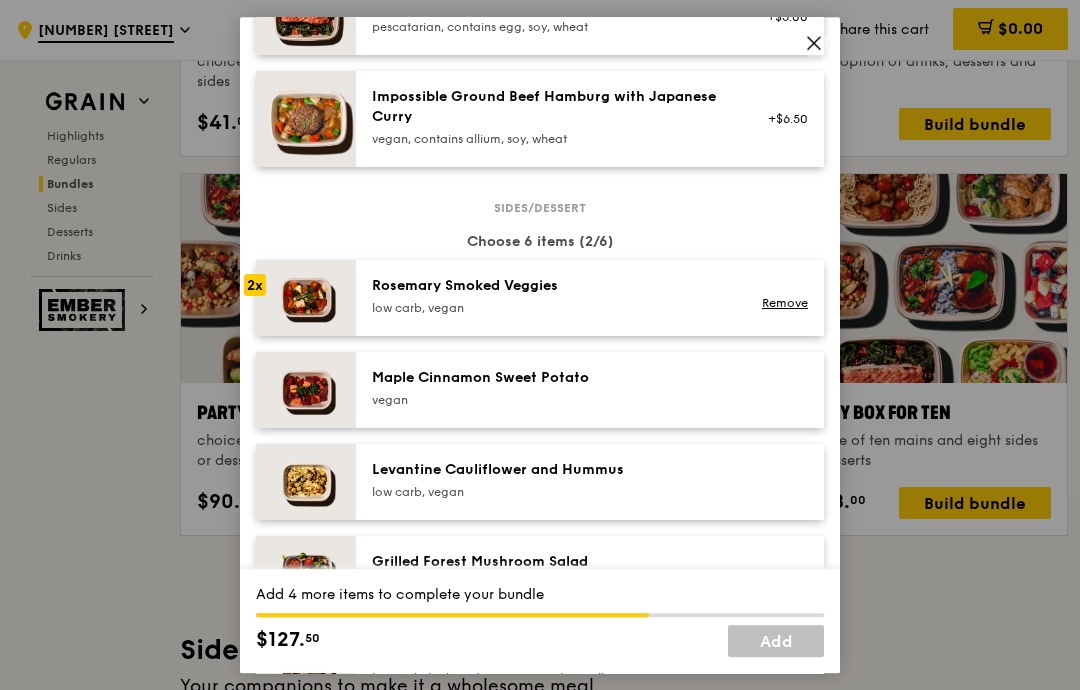 click at bounding box center (306, 482) 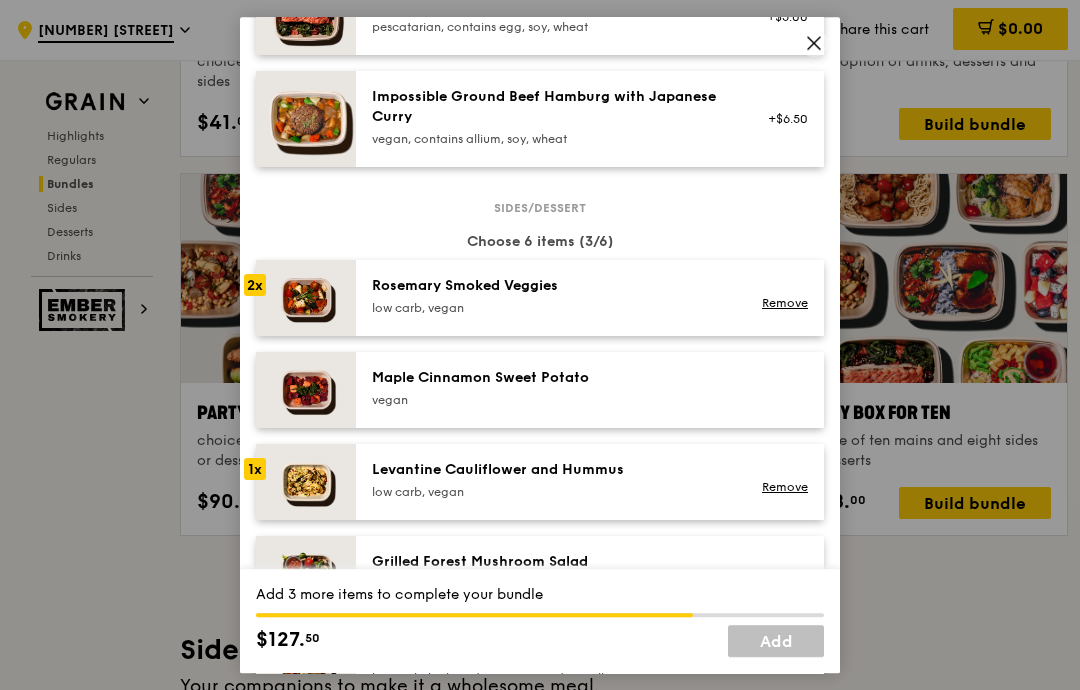 click at bounding box center (306, 482) 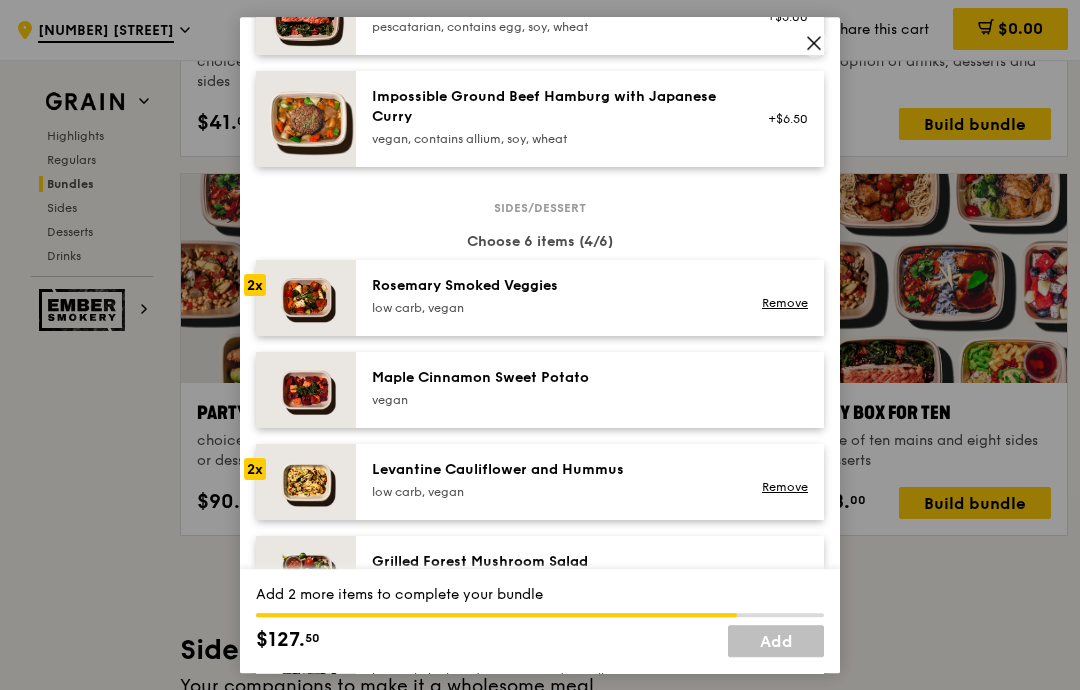 click at bounding box center (306, 574) 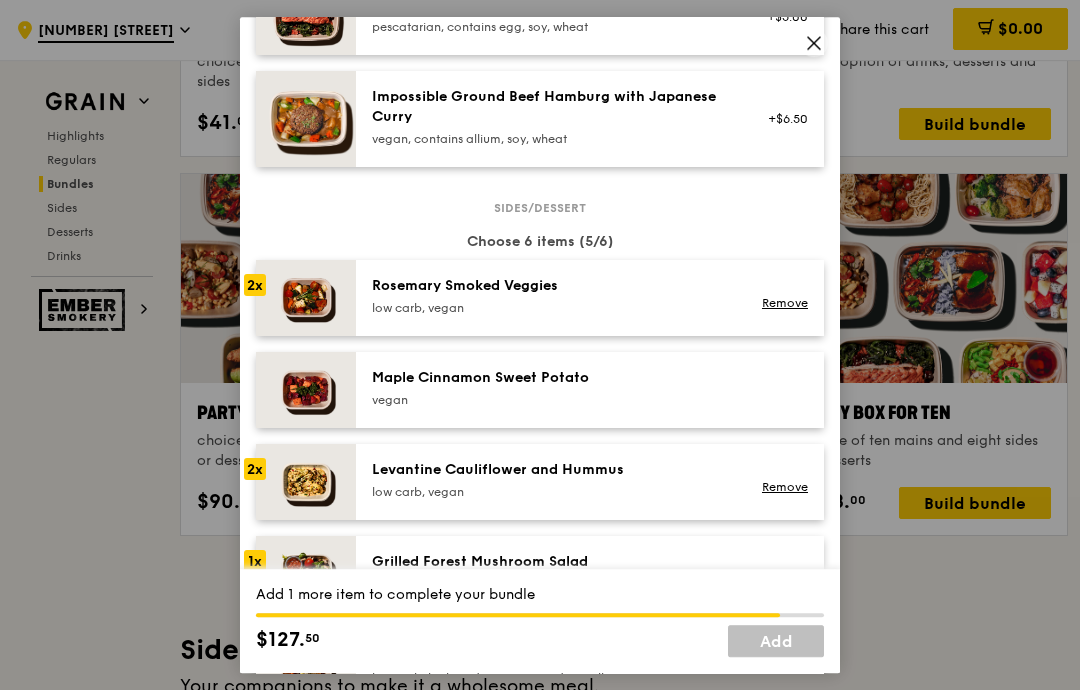 click at bounding box center [306, 574] 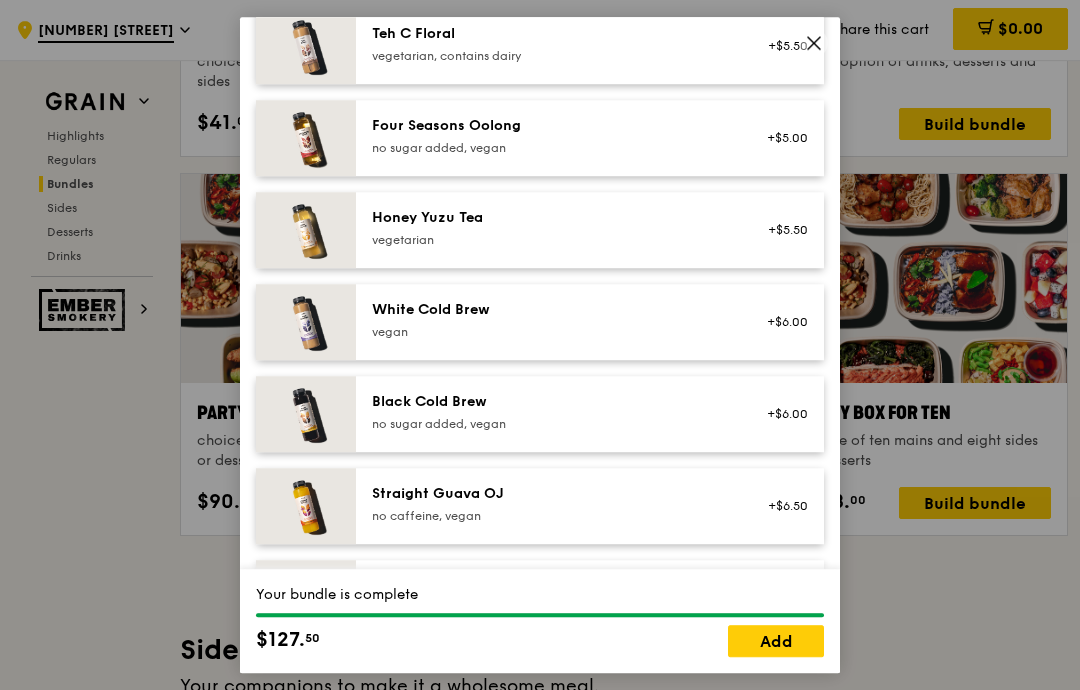 scroll, scrollTop: 2349, scrollLeft: 0, axis: vertical 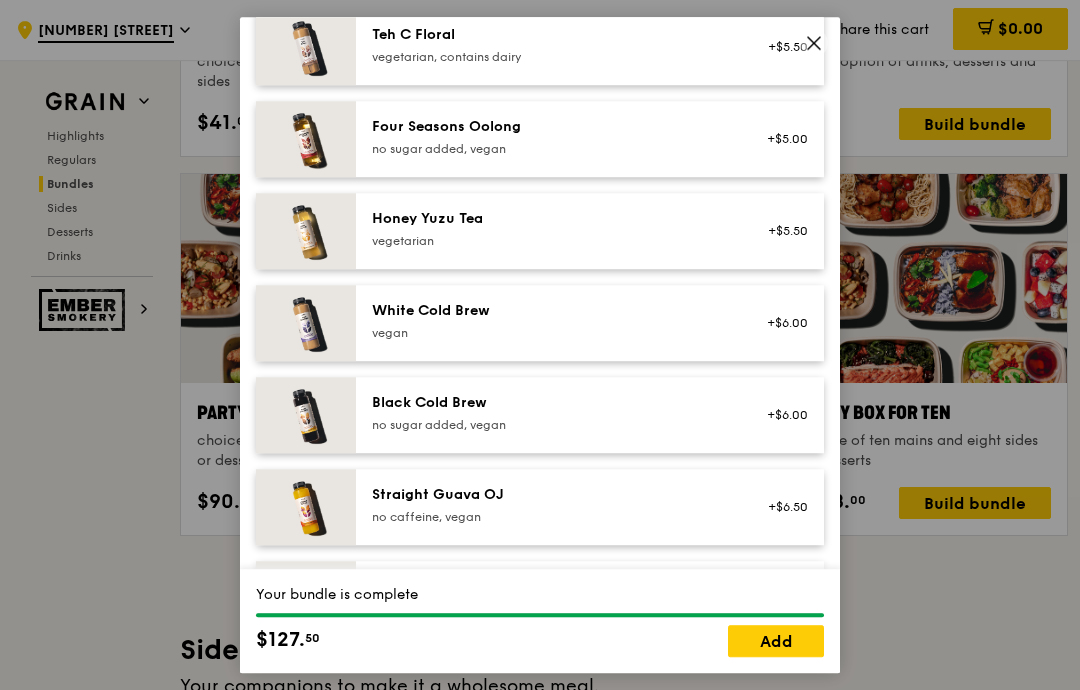 click on "Your bundle is complete
$127.
50
Add" at bounding box center (540, 621) 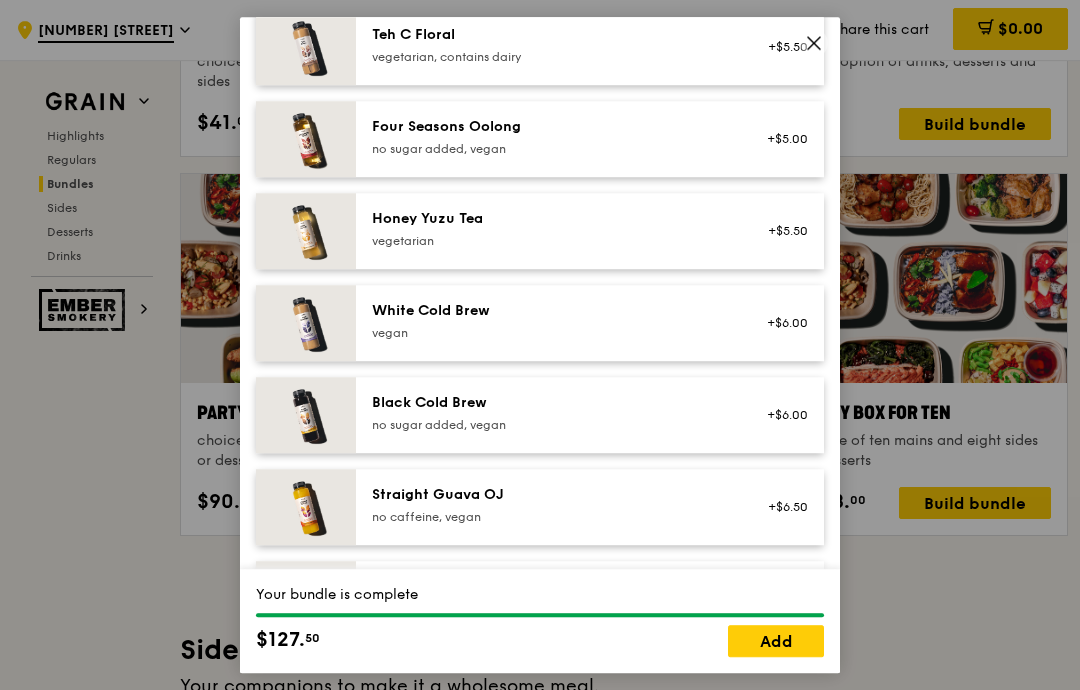 click 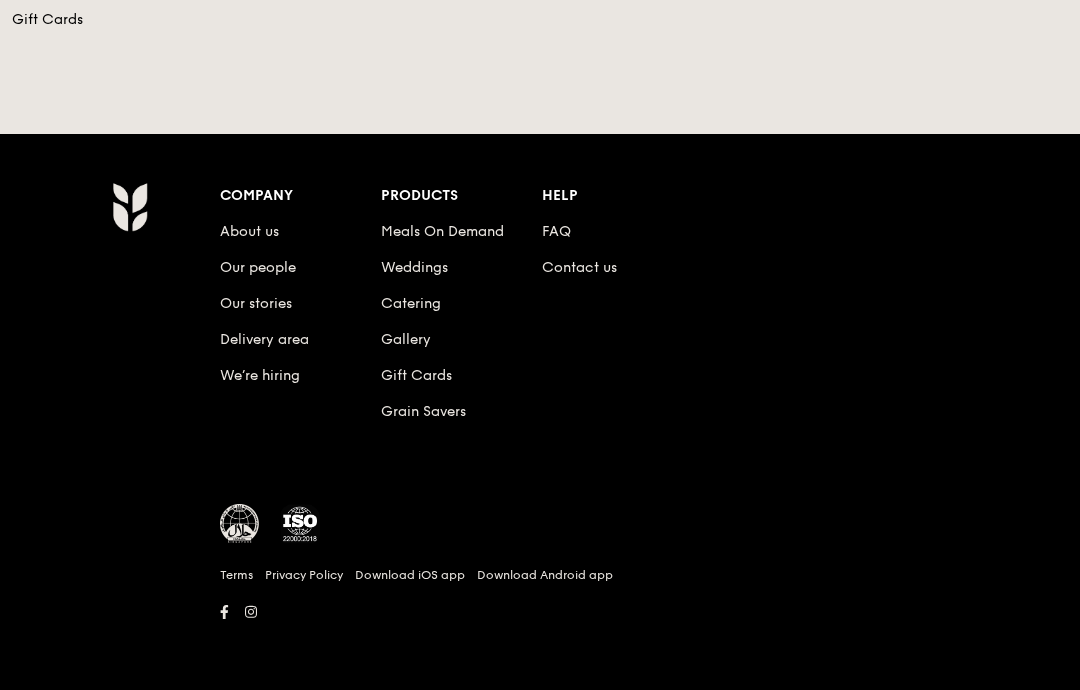 scroll, scrollTop: 0, scrollLeft: 0, axis: both 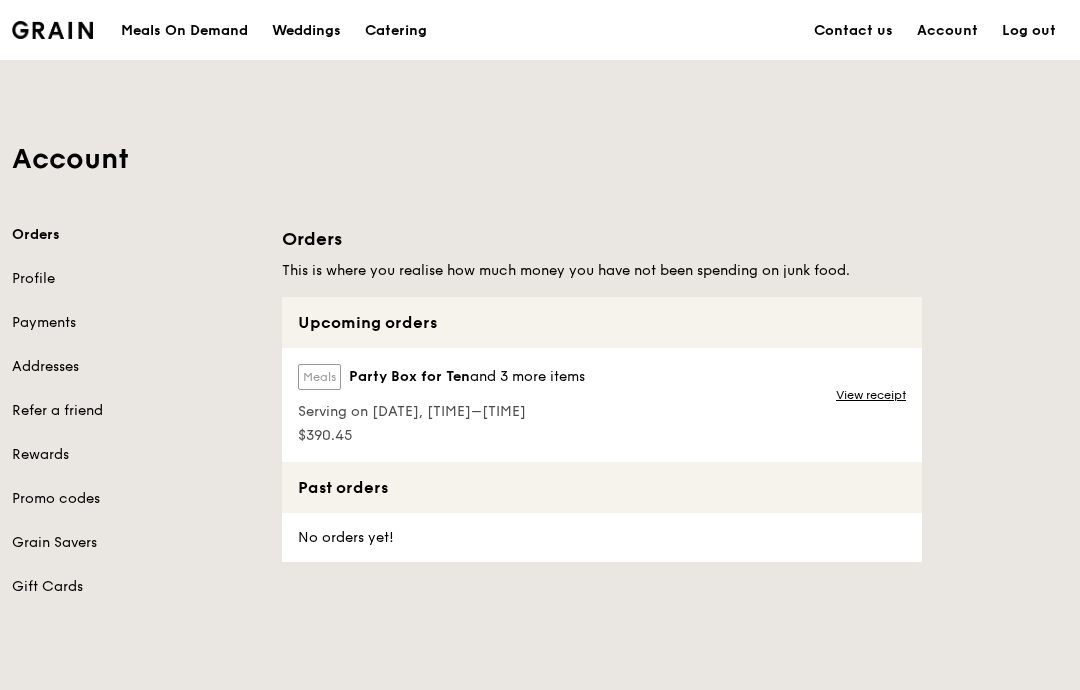 click on "Orders" at bounding box center [135, 235] 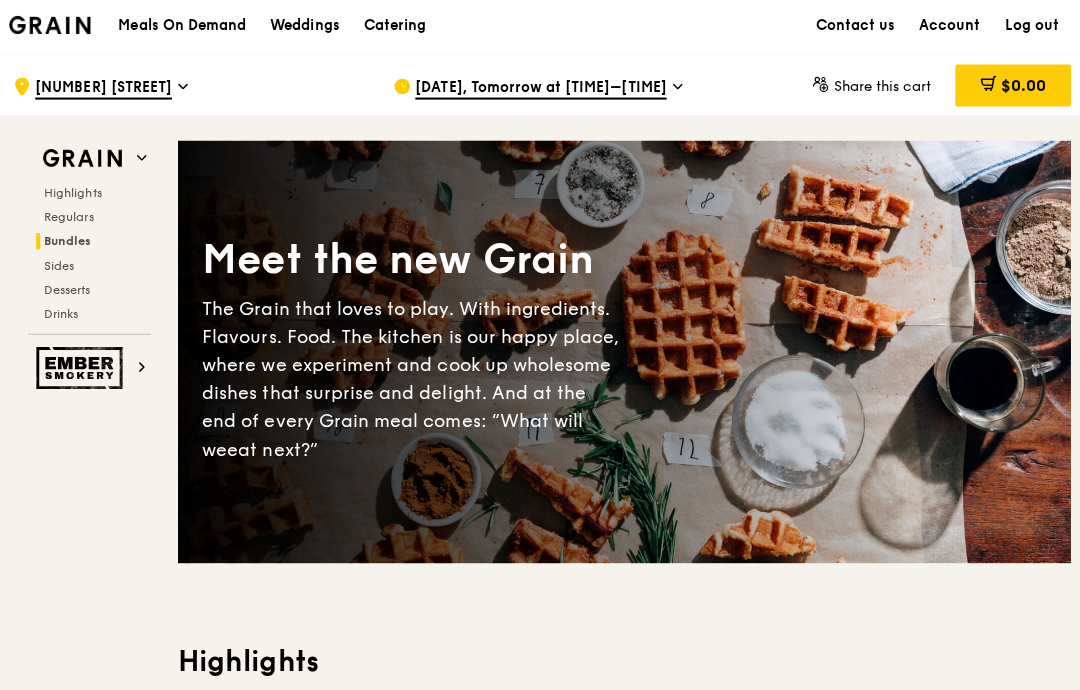 scroll, scrollTop: 0, scrollLeft: 0, axis: both 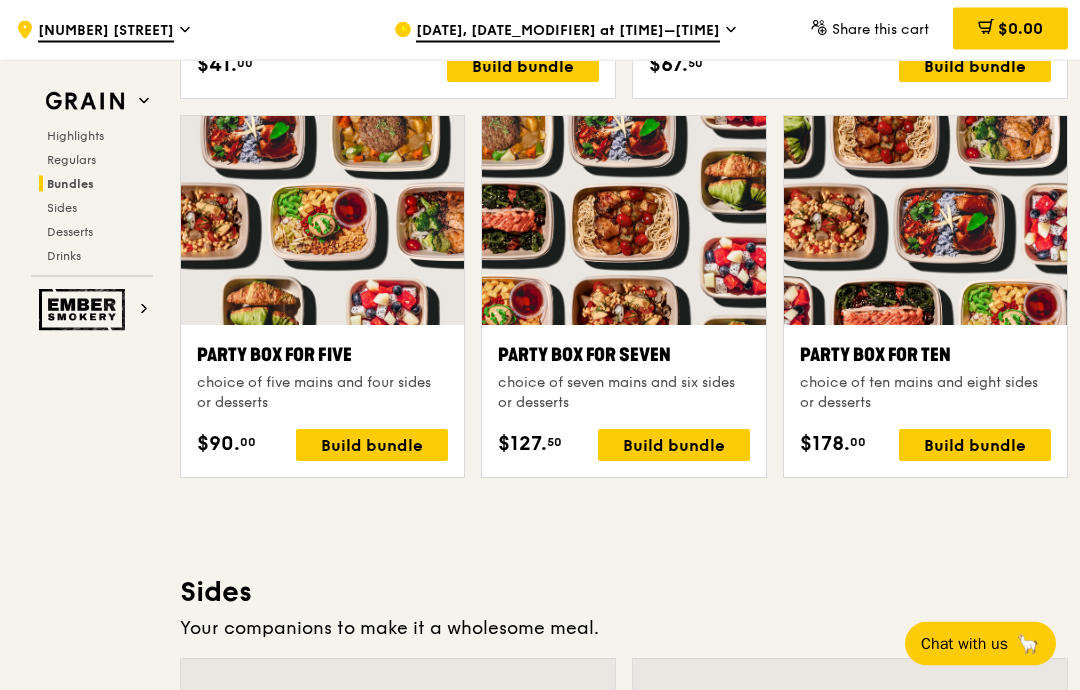 click on "Build bundle" at bounding box center (674, 446) 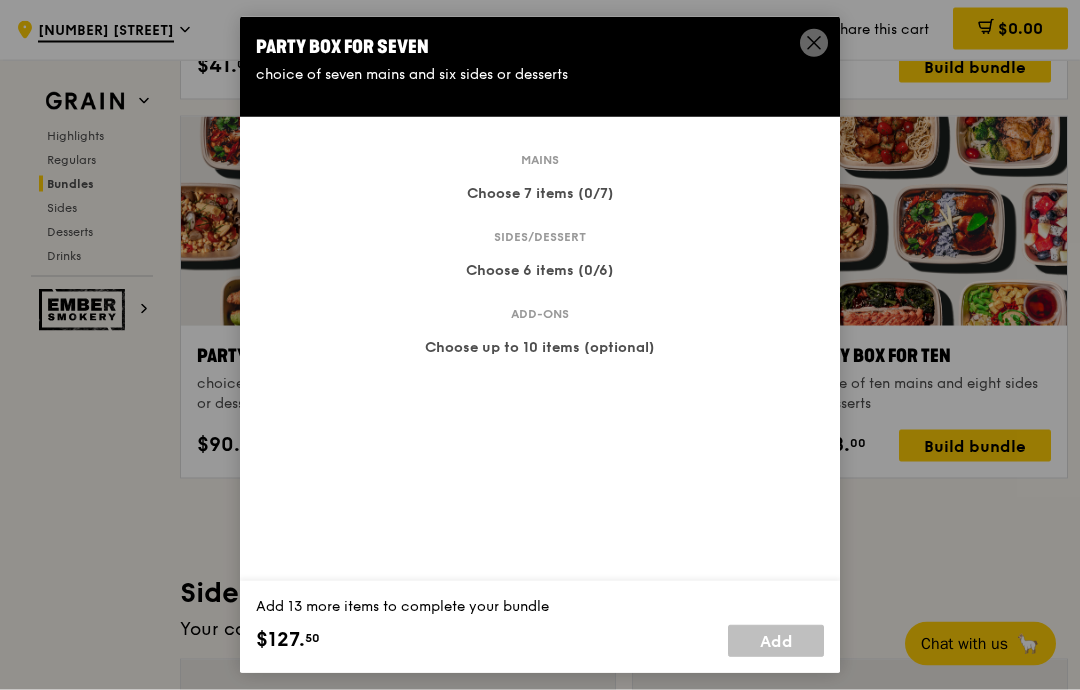 scroll, scrollTop: 3908, scrollLeft: 0, axis: vertical 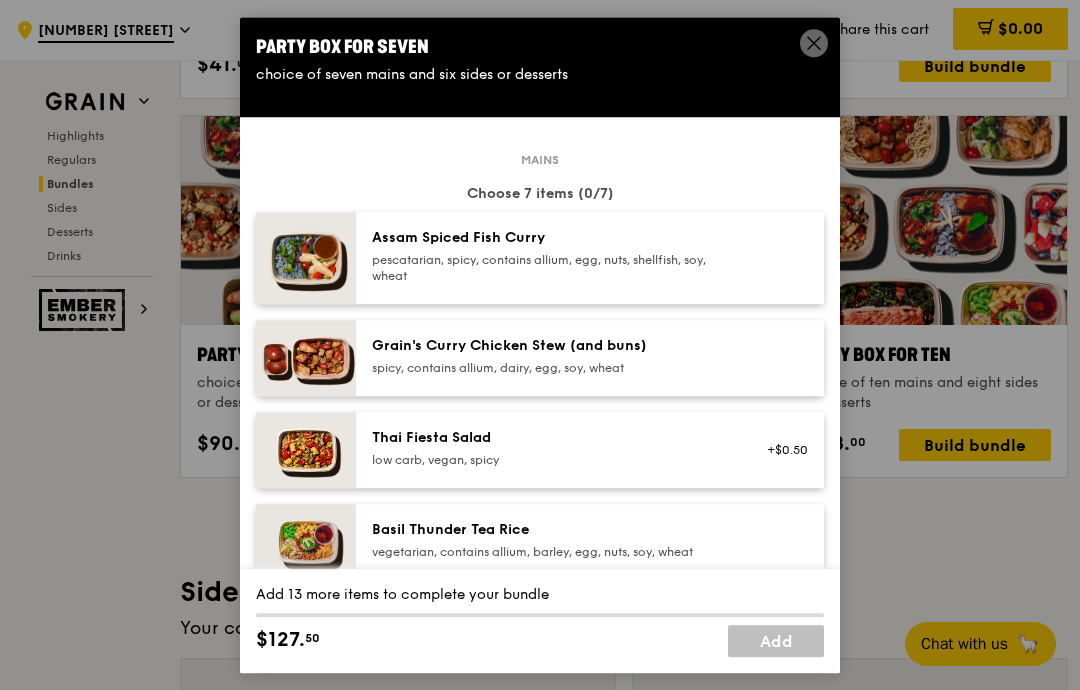 click at bounding box center [306, 358] 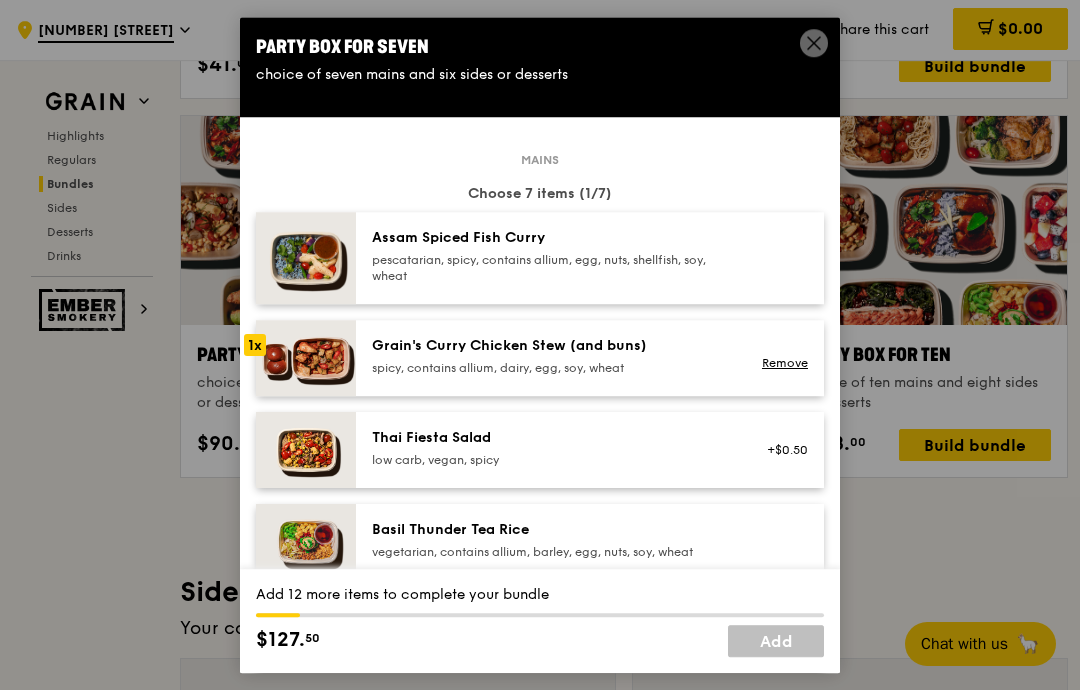 click at bounding box center (306, 358) 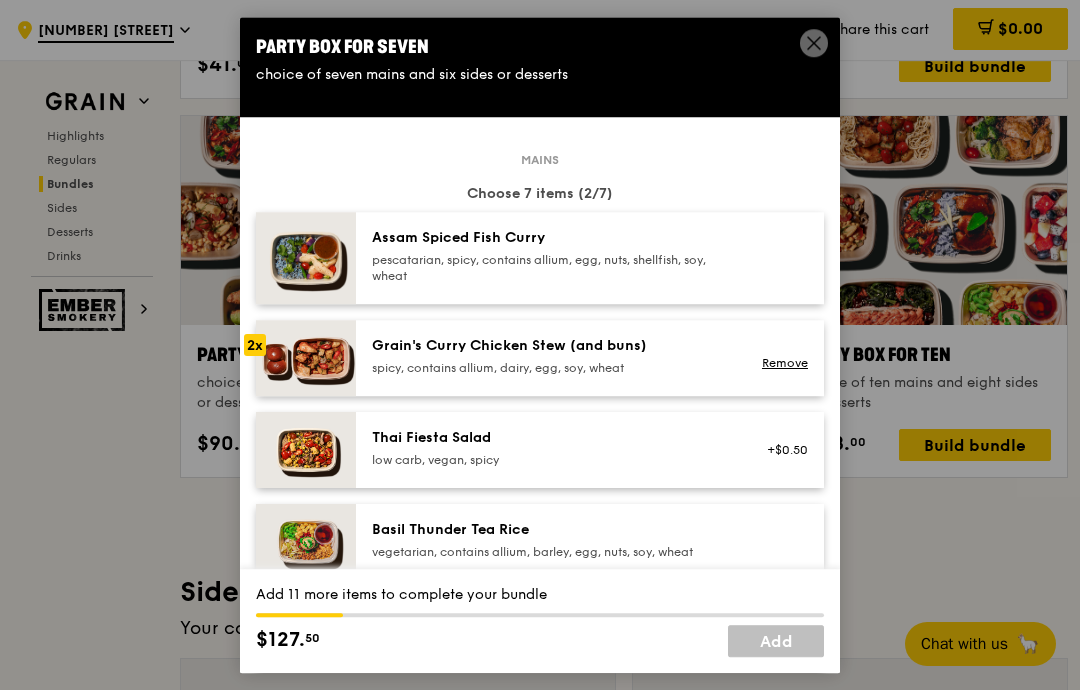 click at bounding box center [306, 358] 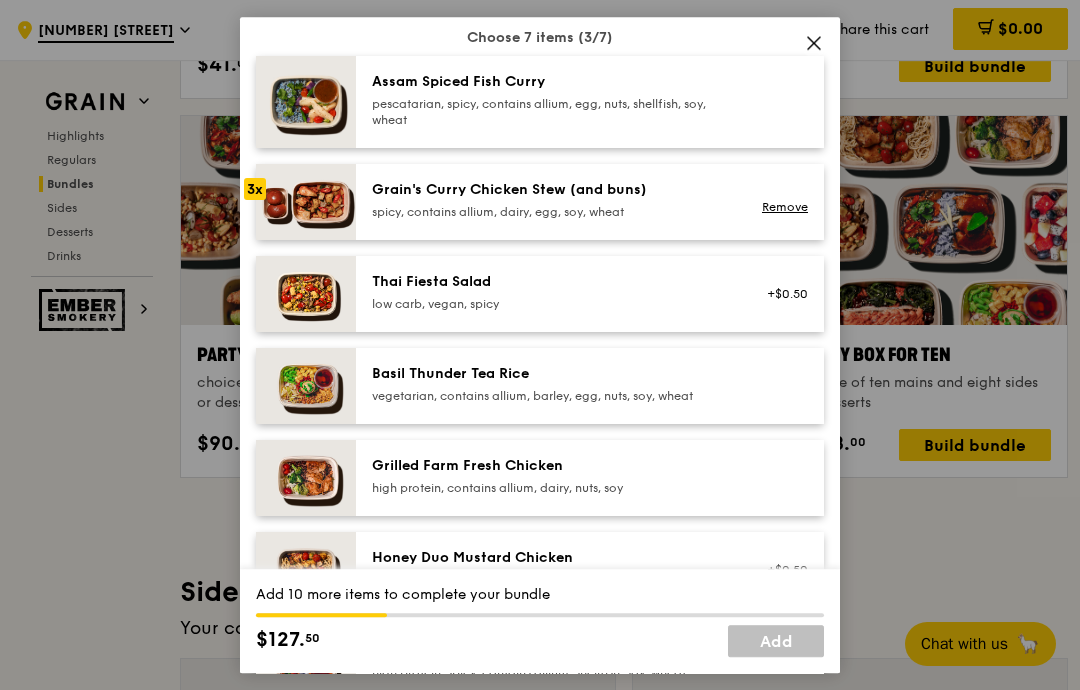 scroll, scrollTop: 157, scrollLeft: 0, axis: vertical 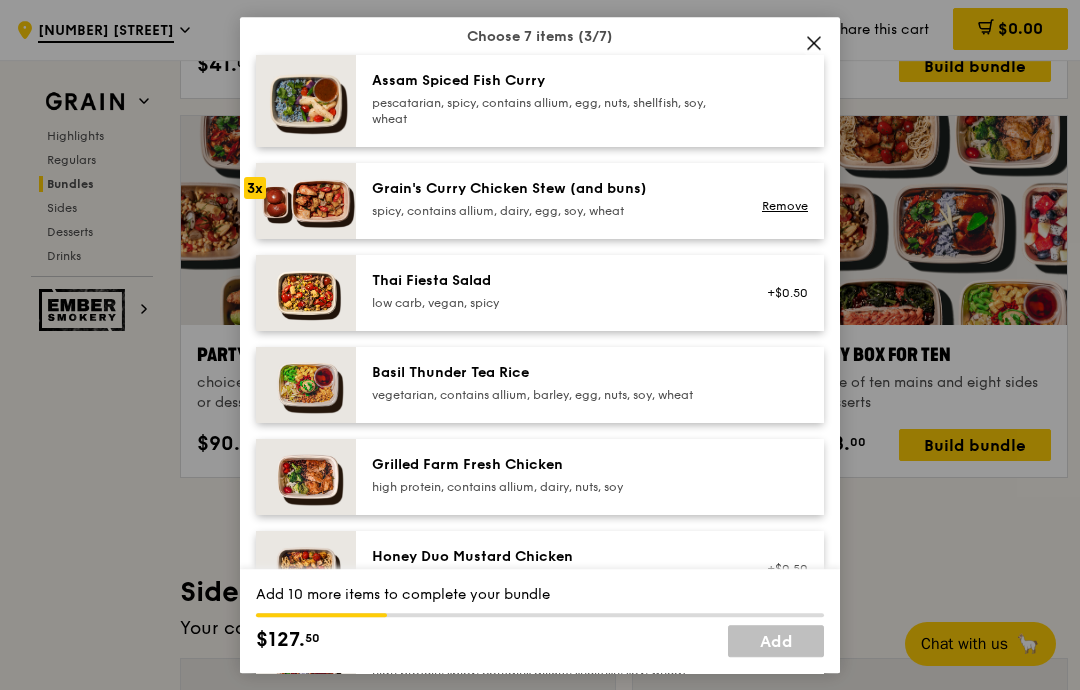 click at bounding box center (306, 477) 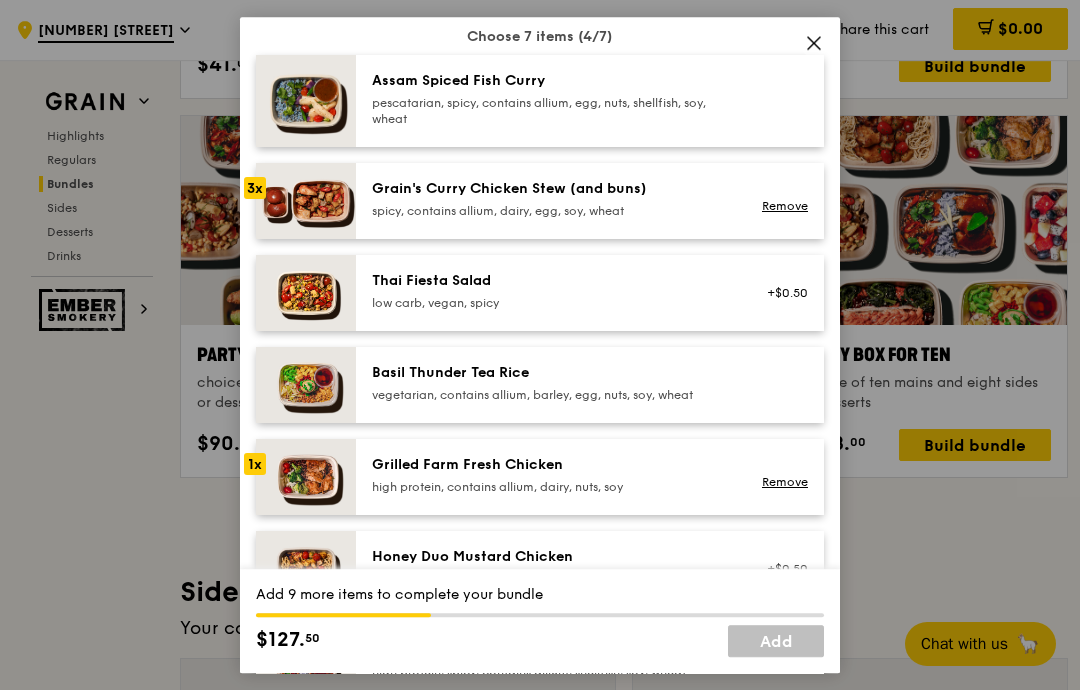 click at bounding box center (306, 477) 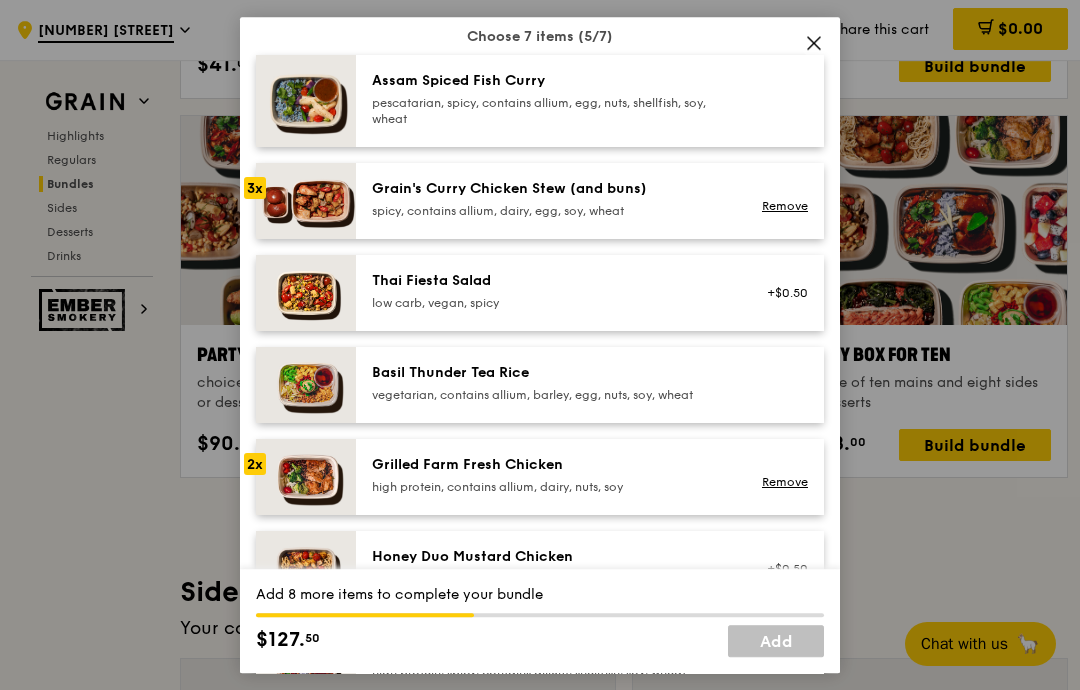 click at bounding box center (306, 477) 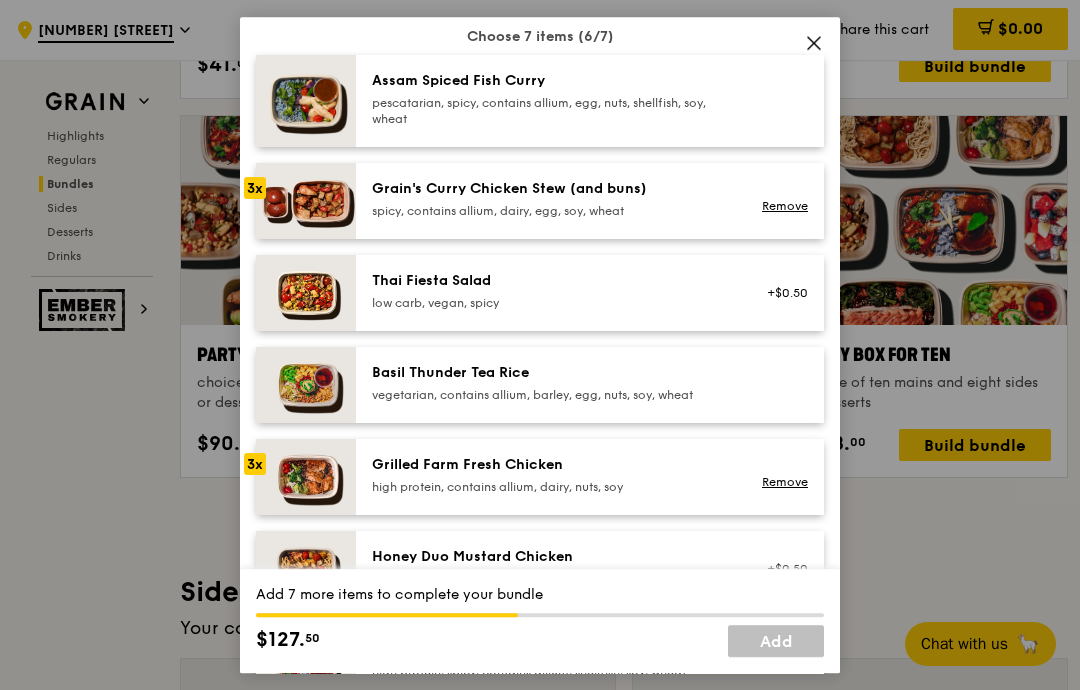 click at bounding box center (306, 477) 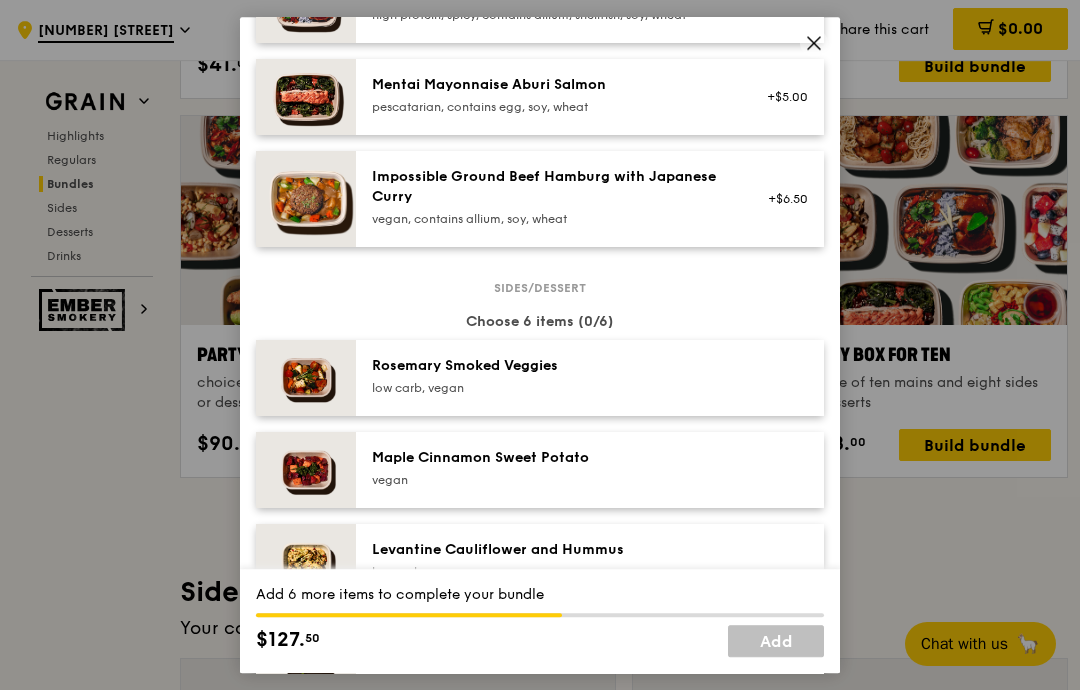 scroll, scrollTop: 854, scrollLeft: 0, axis: vertical 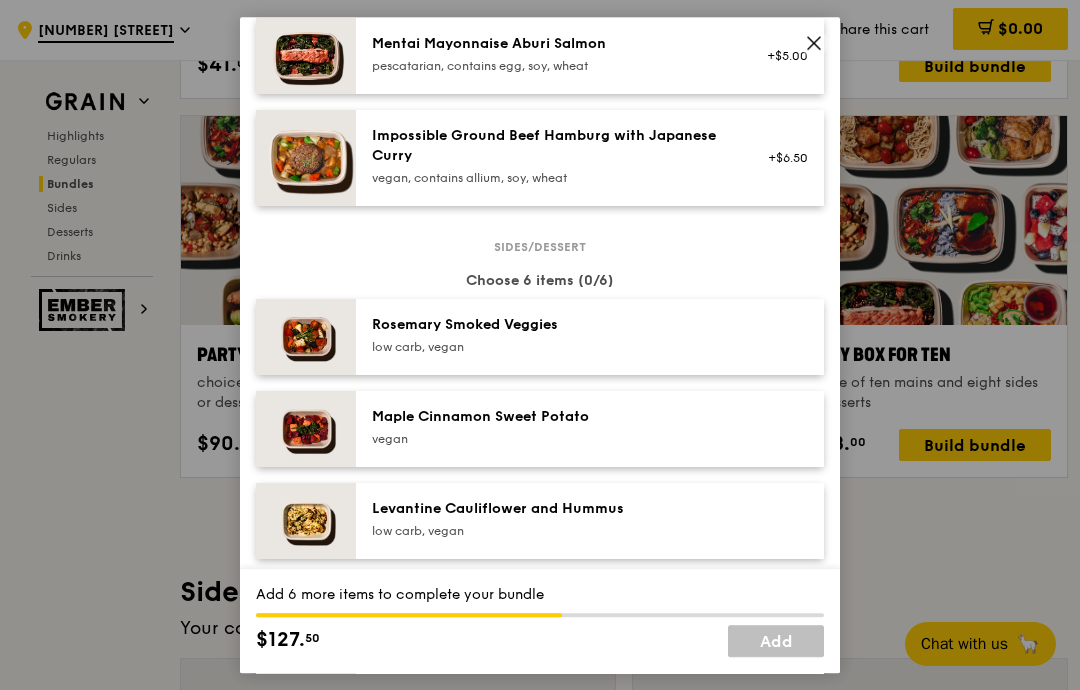 click at bounding box center (306, 337) 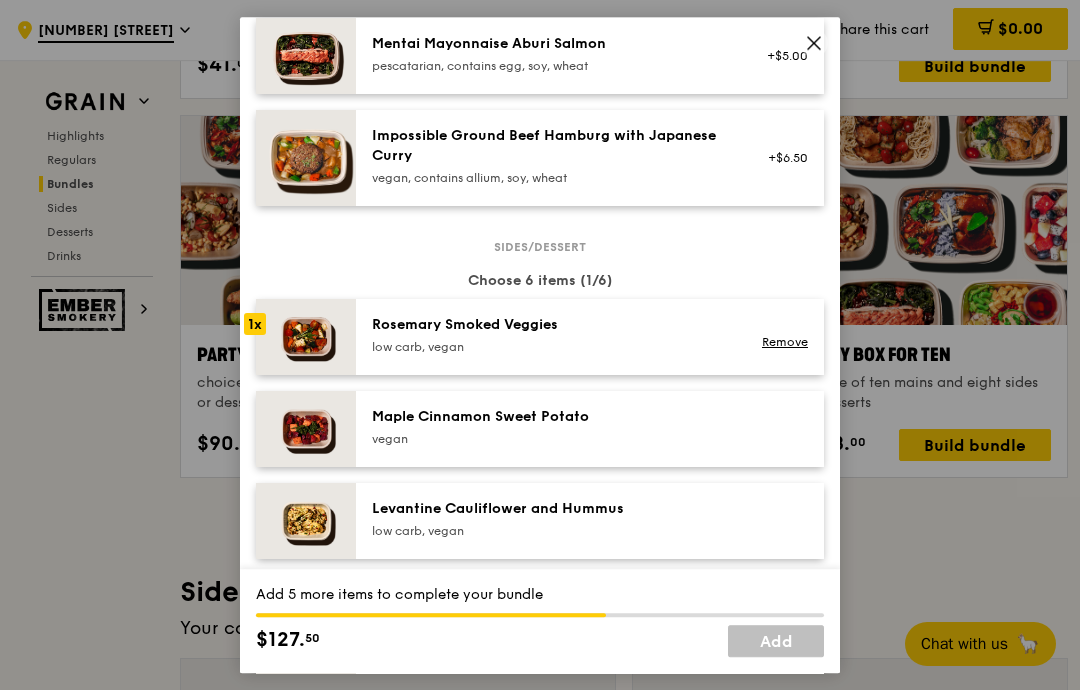 click at bounding box center [306, 337] 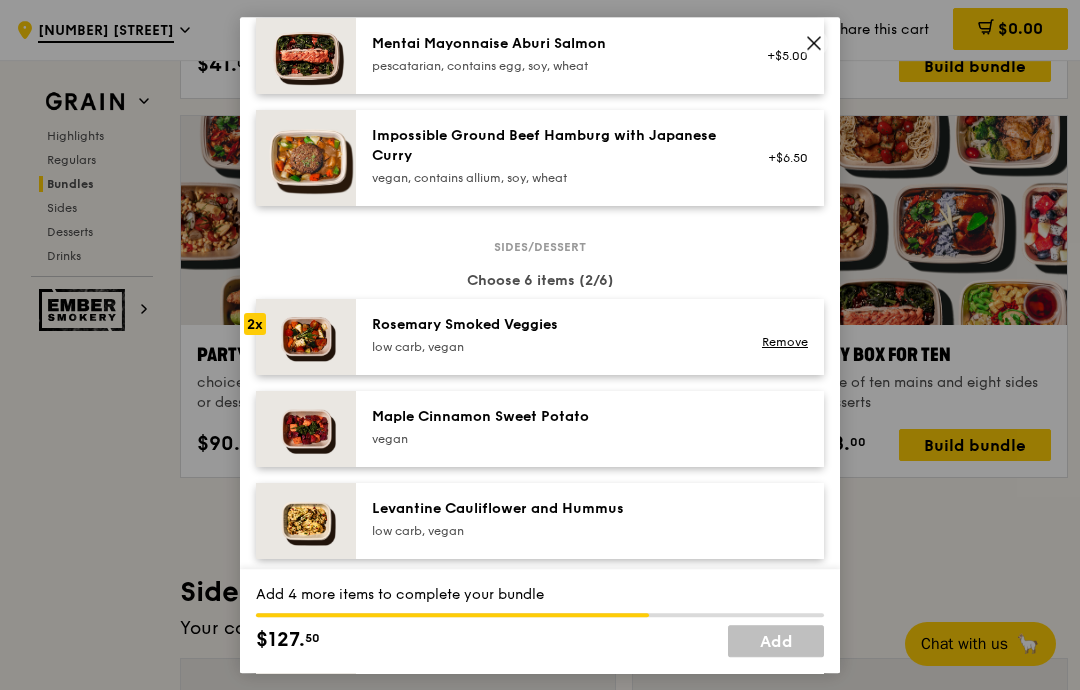 click at bounding box center [306, 521] 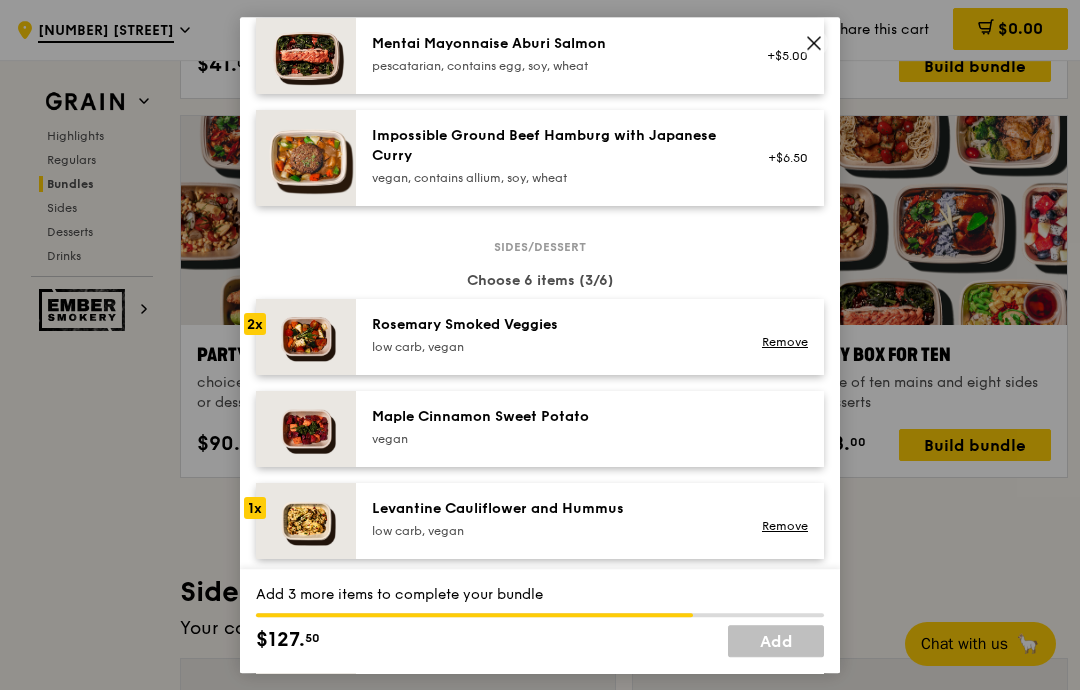click at bounding box center (306, 521) 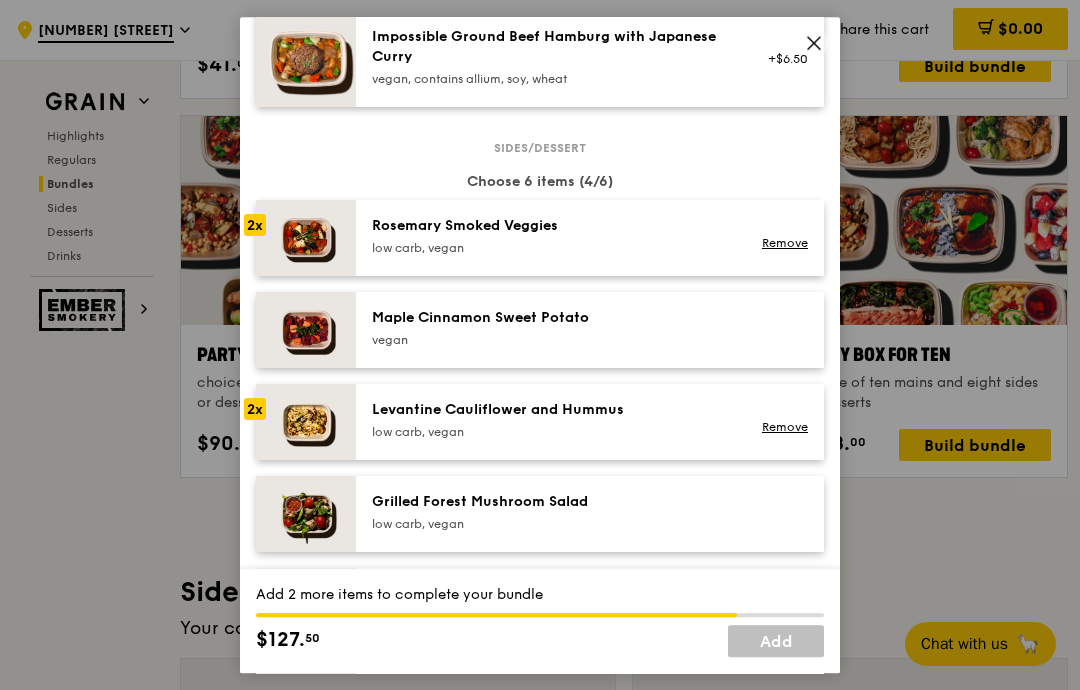 scroll, scrollTop: 966, scrollLeft: 0, axis: vertical 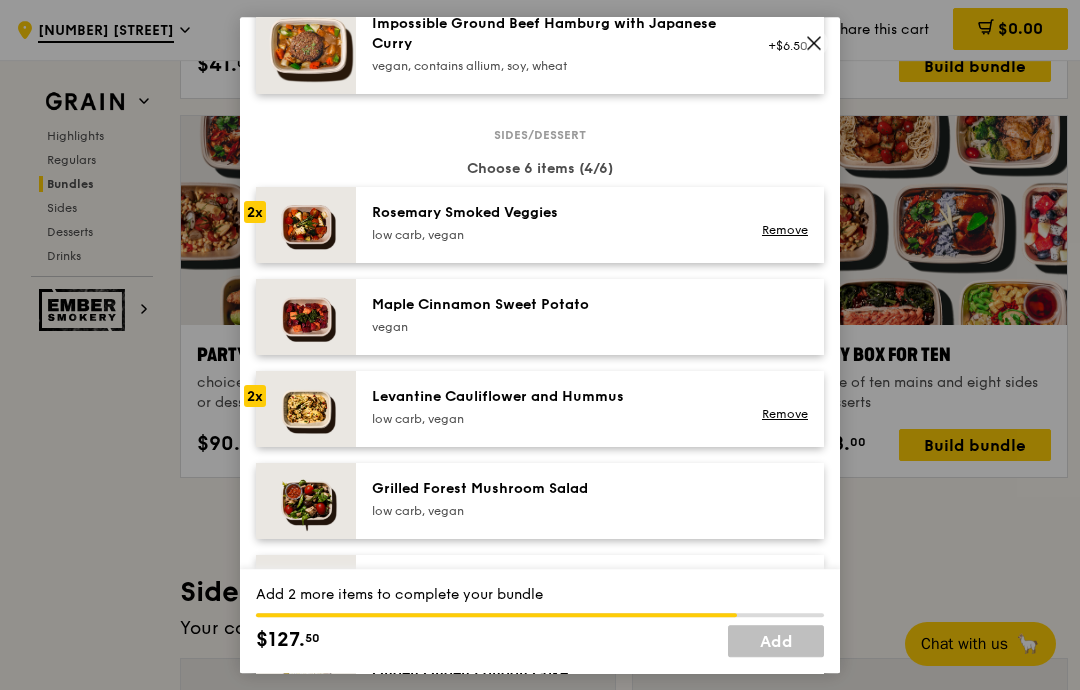 click at bounding box center [306, 501] 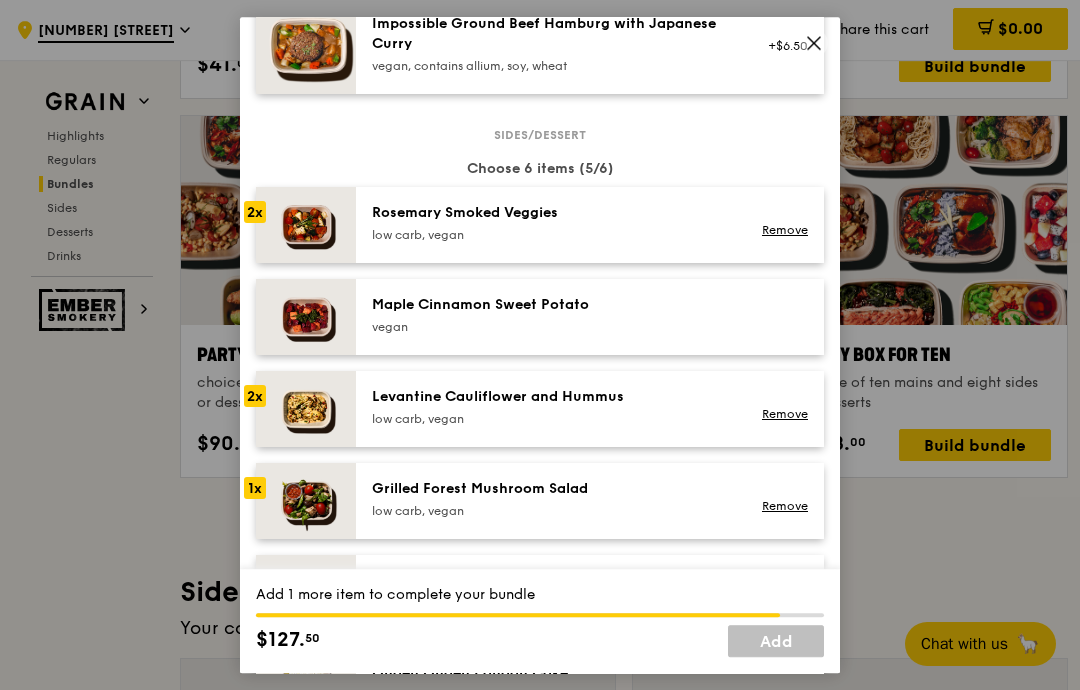 click at bounding box center [306, 501] 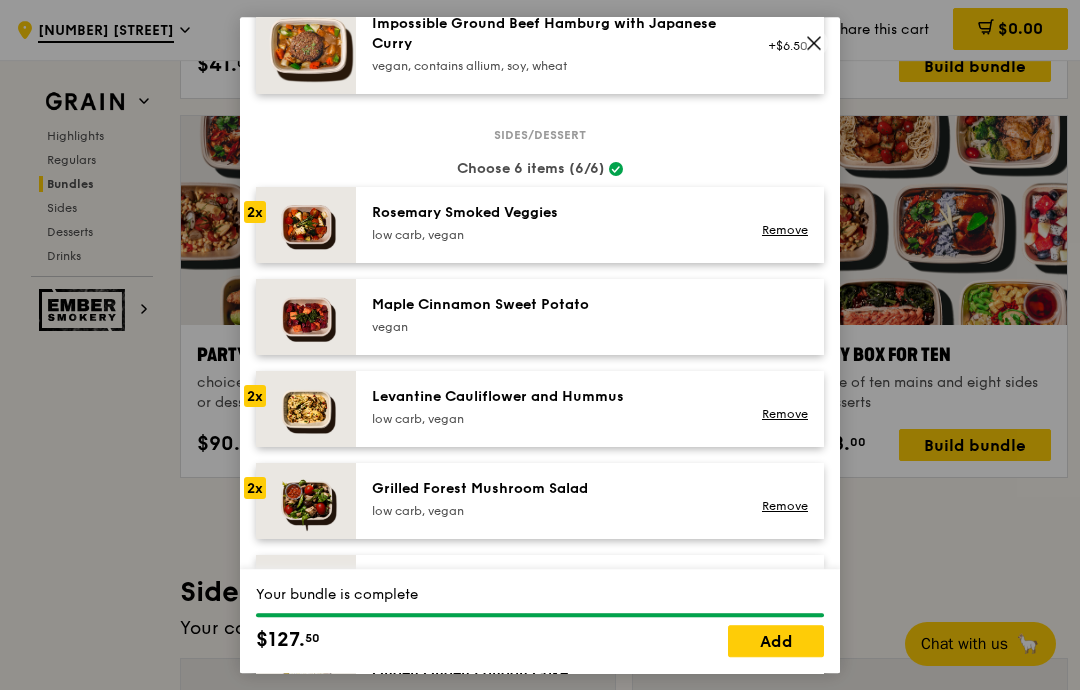 click on "Add" at bounding box center [776, 641] 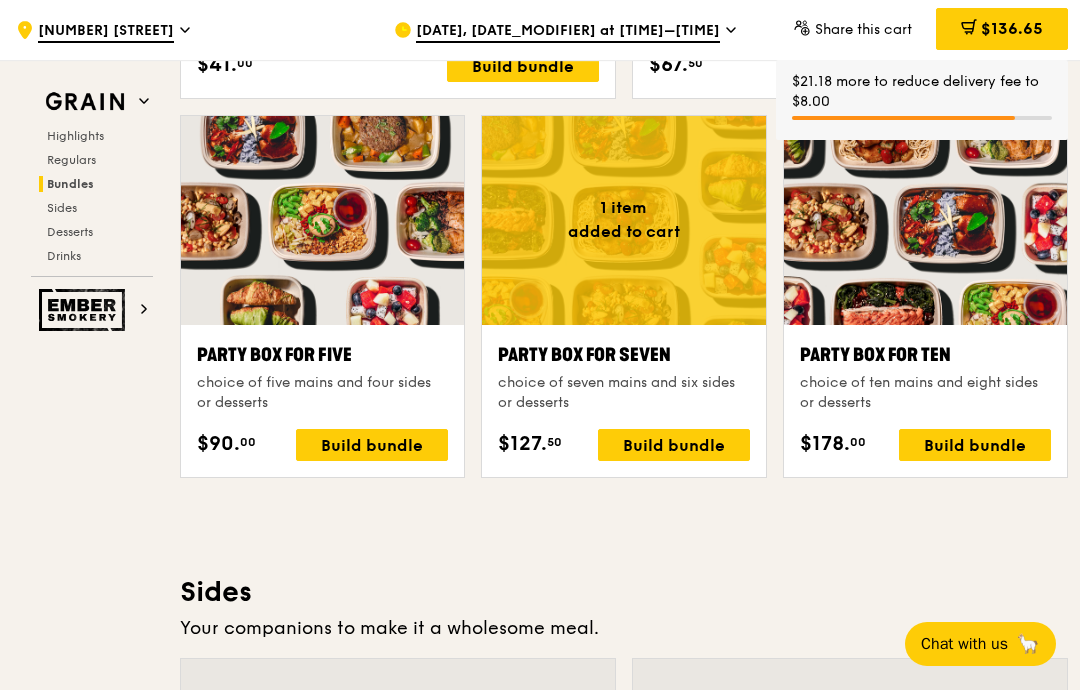 click on "$136.65" at bounding box center [1012, 28] 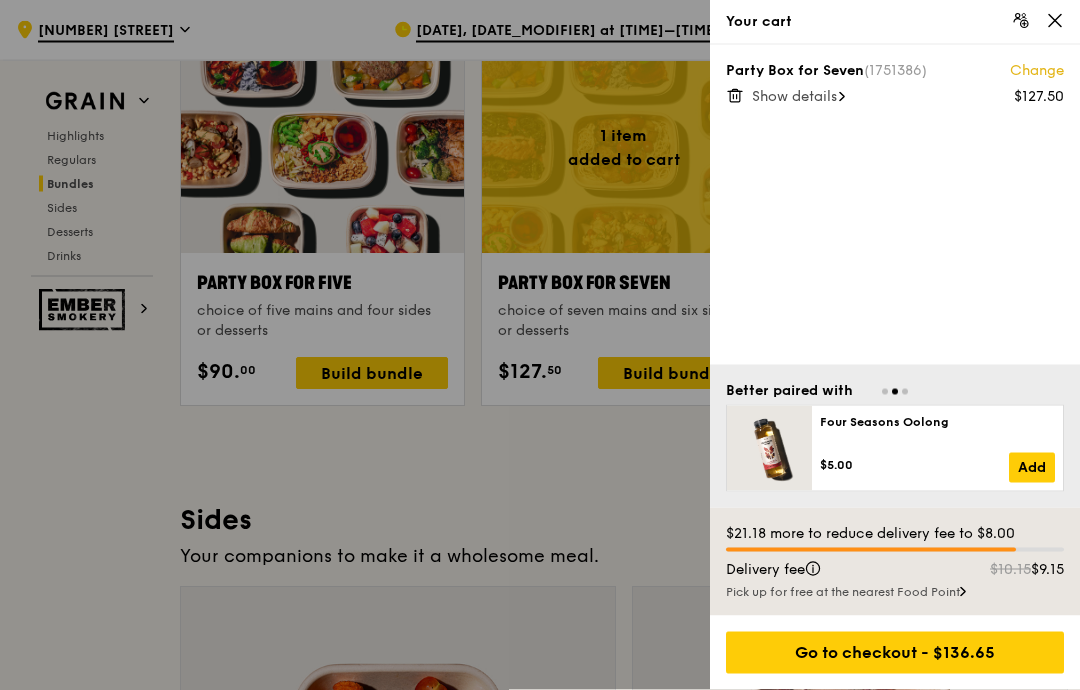 scroll, scrollTop: 3980, scrollLeft: 0, axis: vertical 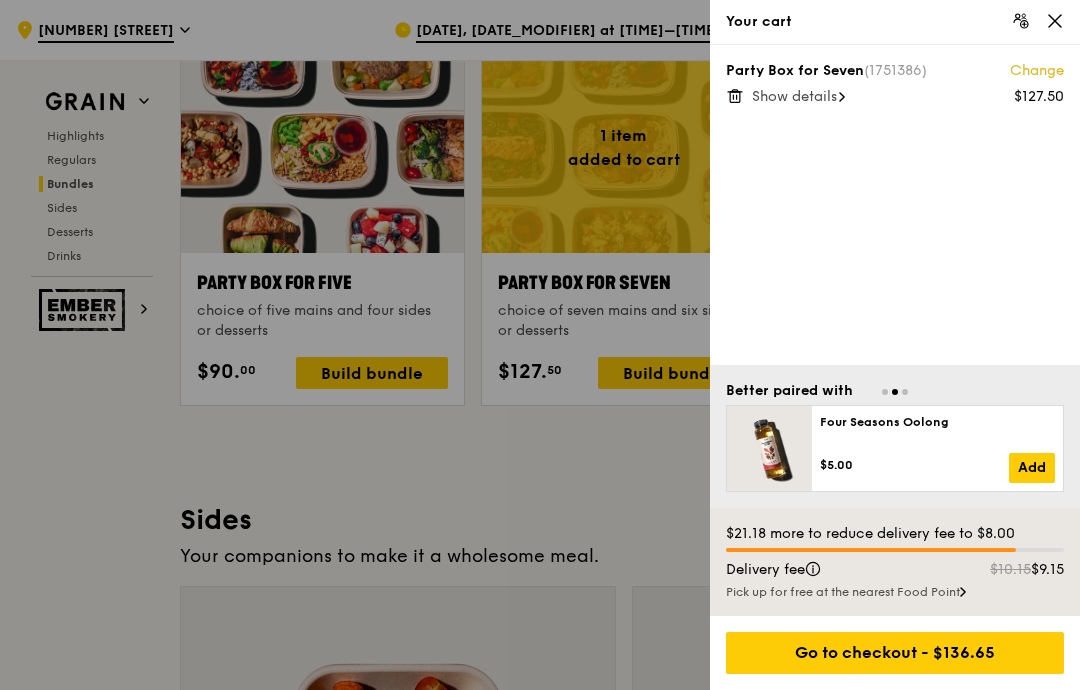 click on "$10.15
$9.15" at bounding box center (1000, 570) 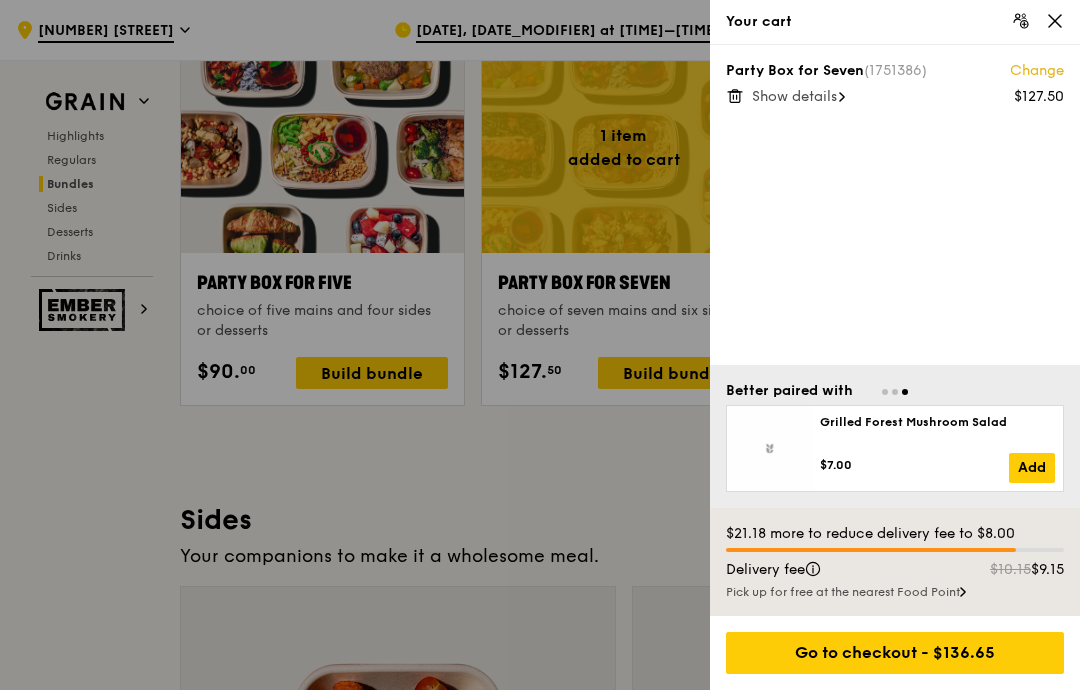 click on "Go to checkout - $136.65" at bounding box center (895, 653) 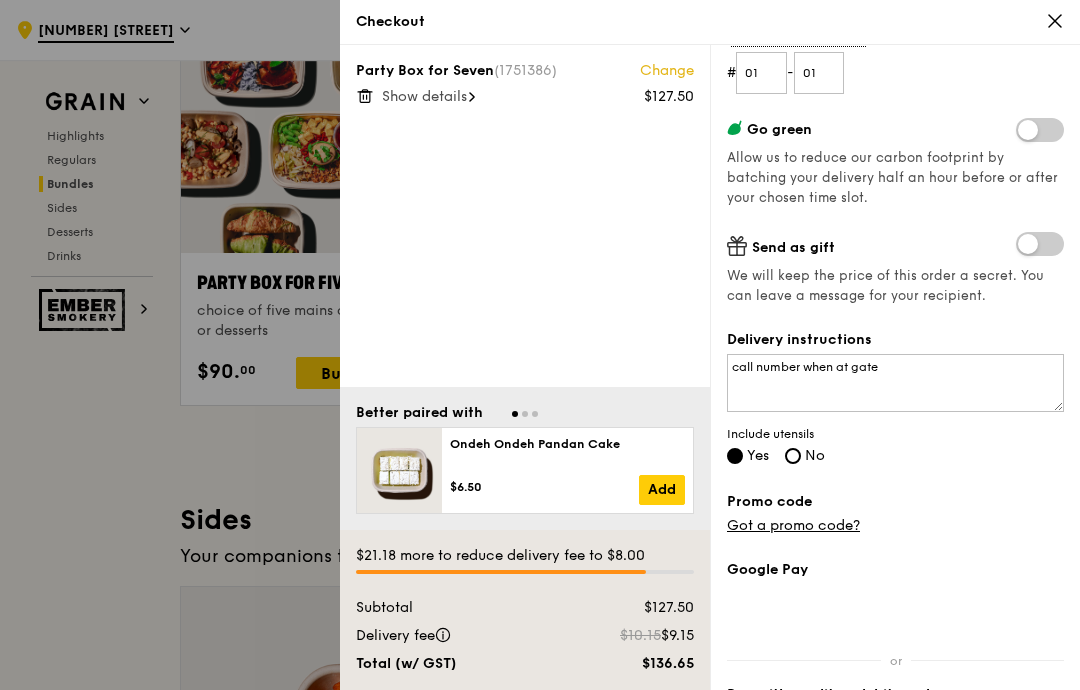 scroll, scrollTop: 298, scrollLeft: 0, axis: vertical 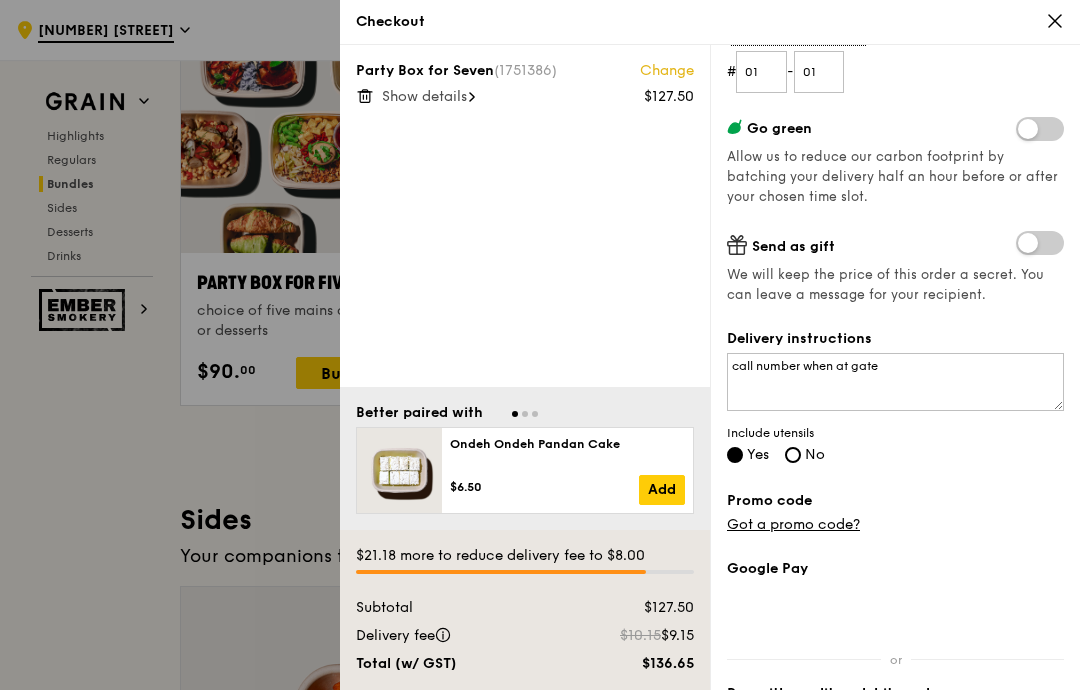 click on "Got a promo code?" at bounding box center (793, 524) 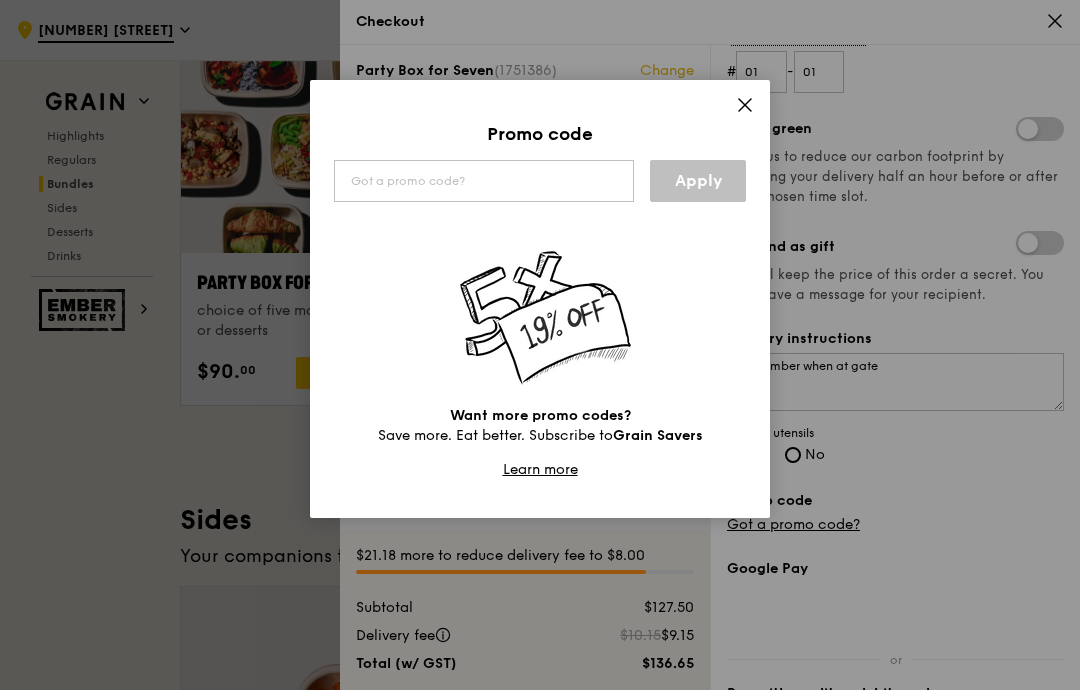 click at bounding box center (484, 181) 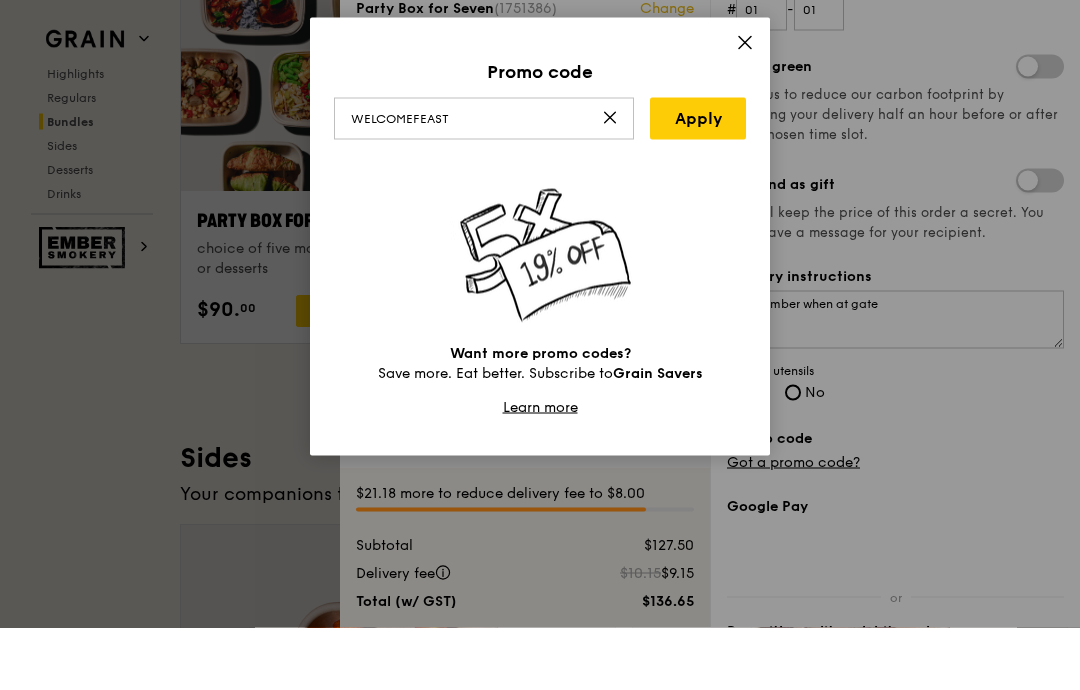 type on "WELCOMEFEAST" 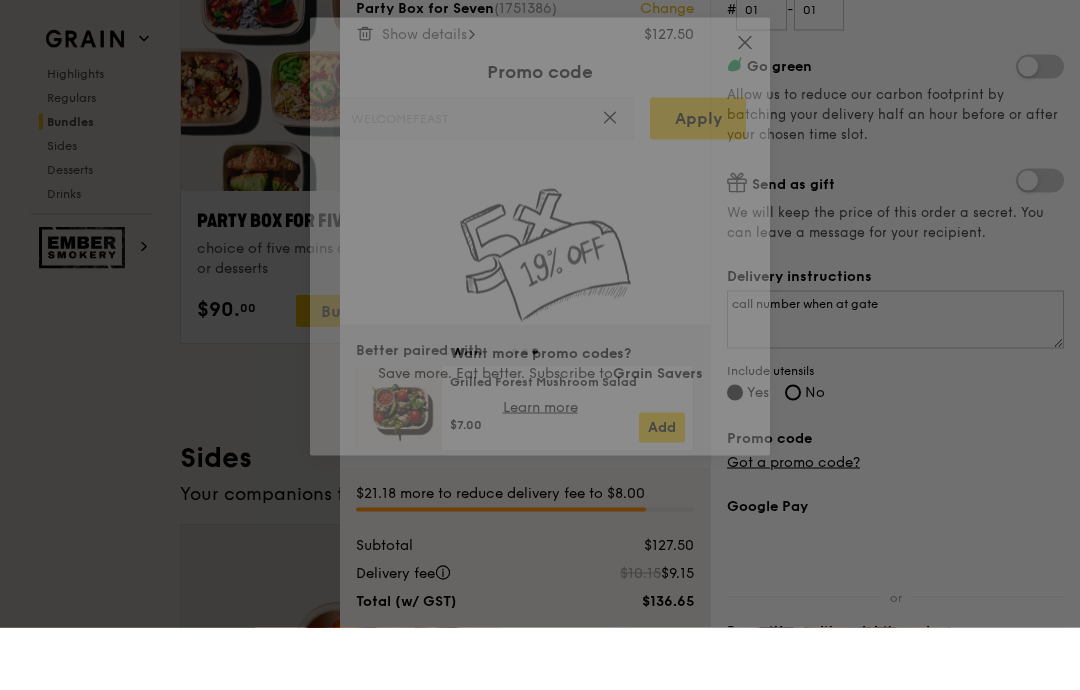 scroll, scrollTop: 4042, scrollLeft: 0, axis: vertical 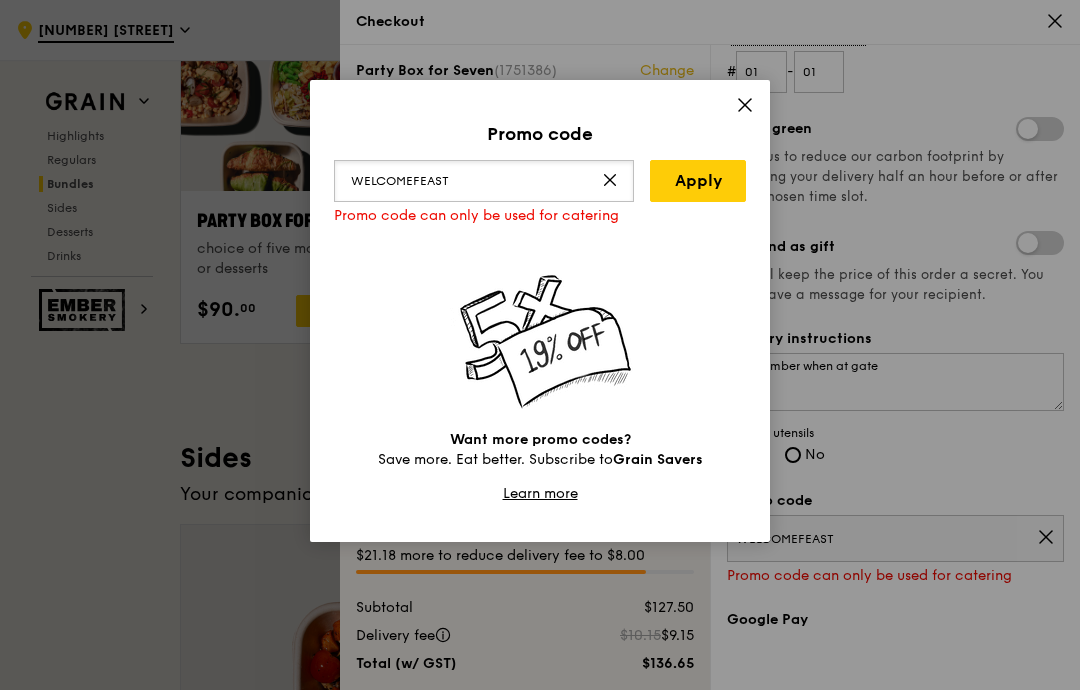 click on "WELCOMEFEAST" at bounding box center [484, 181] 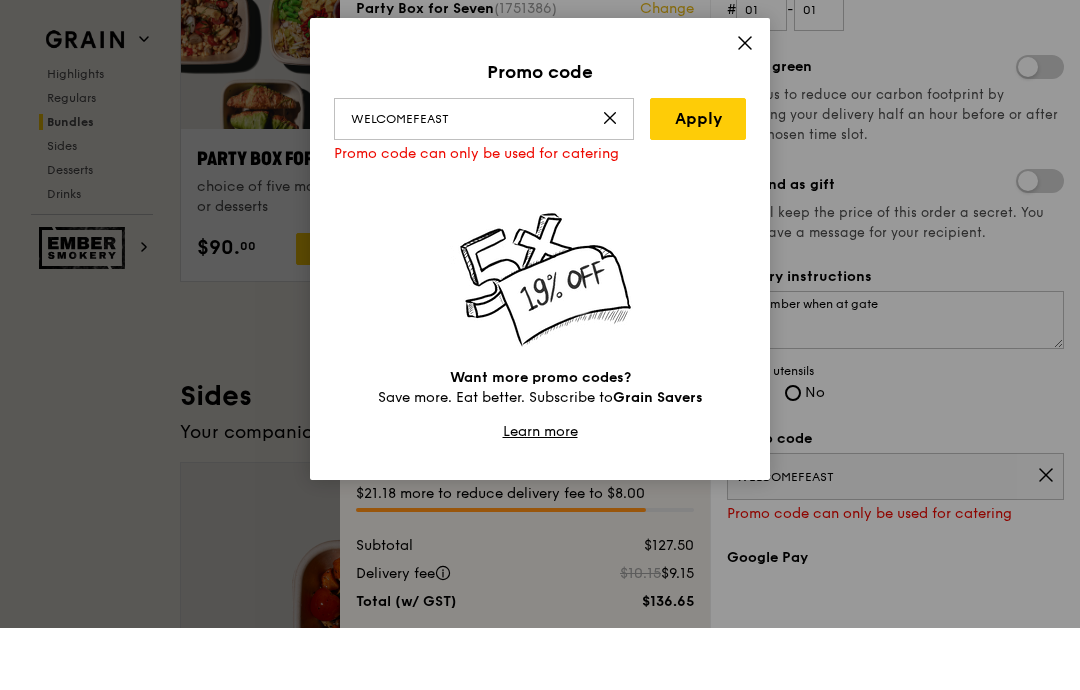 click 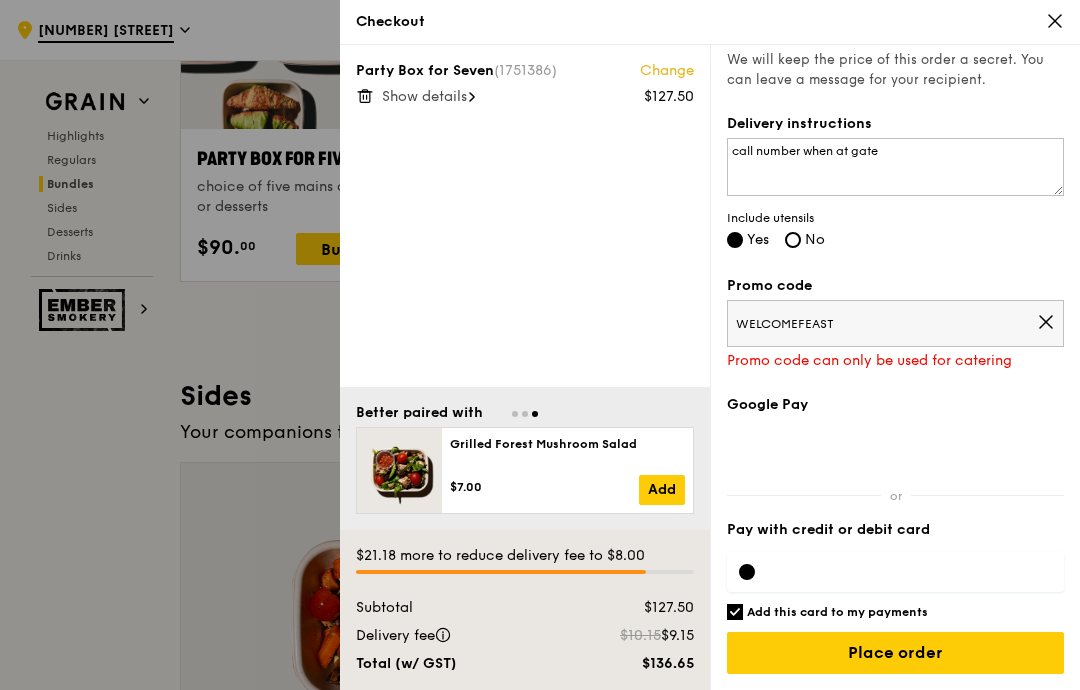 scroll, scrollTop: 513, scrollLeft: 0, axis: vertical 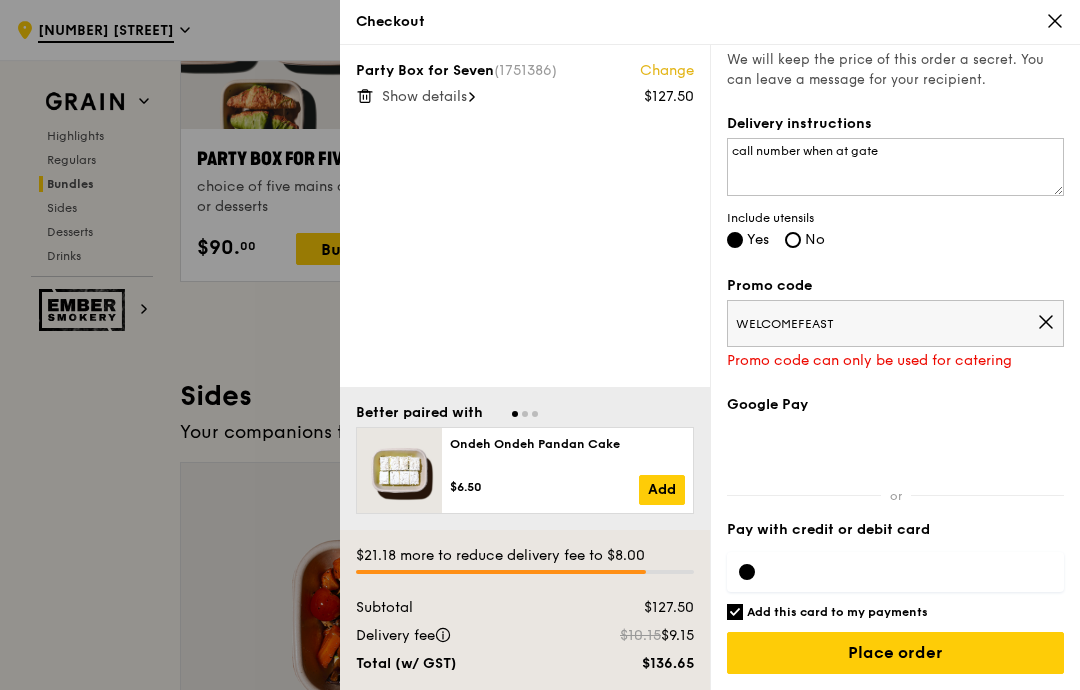 click 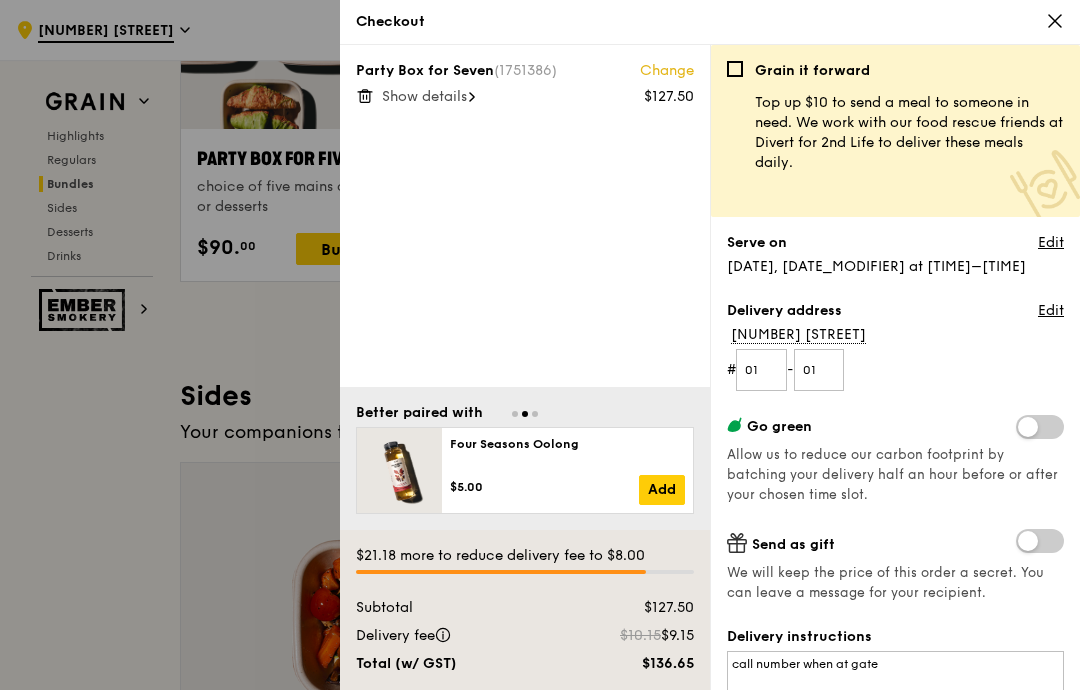 scroll, scrollTop: 0, scrollLeft: 0, axis: both 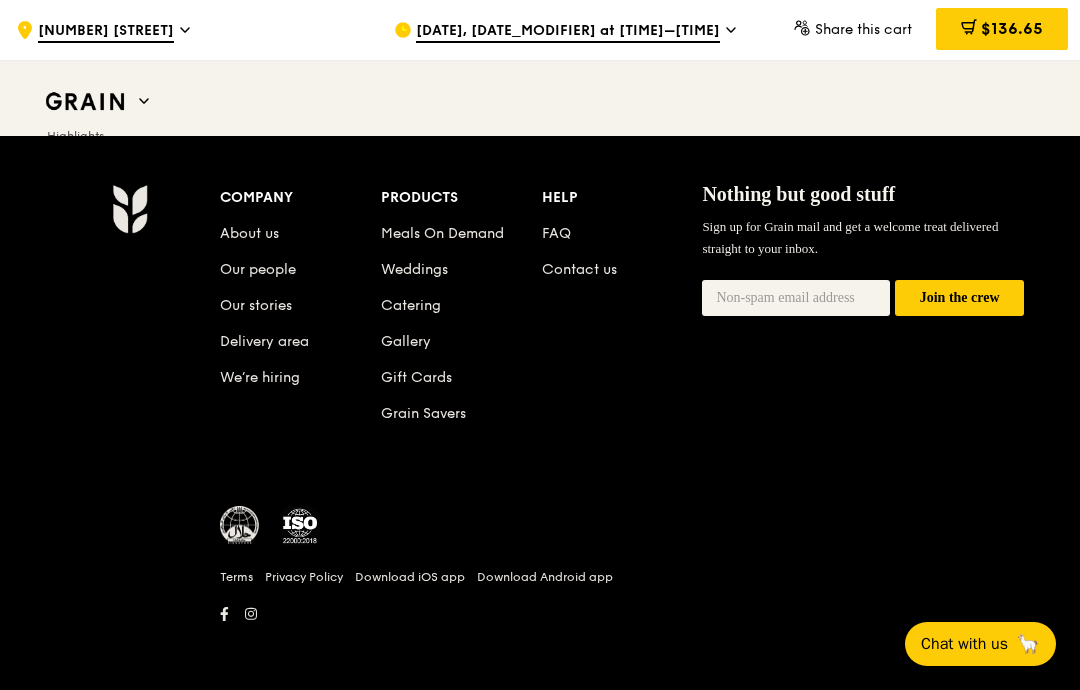 click on "Contact us" at bounding box center (579, 269) 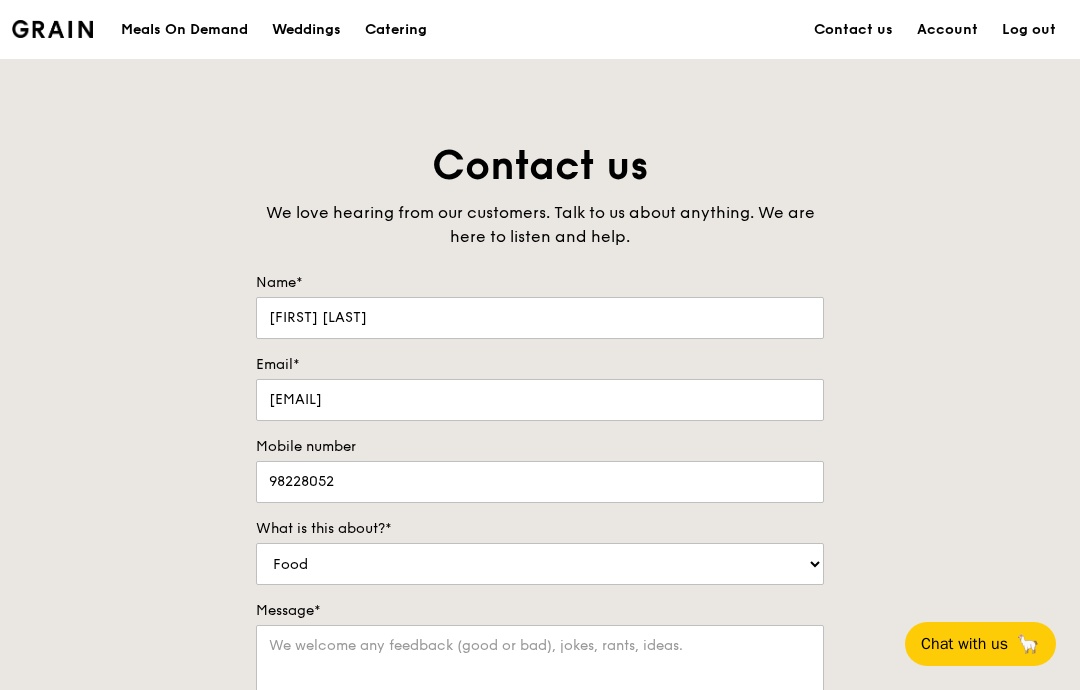 scroll, scrollTop: 0, scrollLeft: 0, axis: both 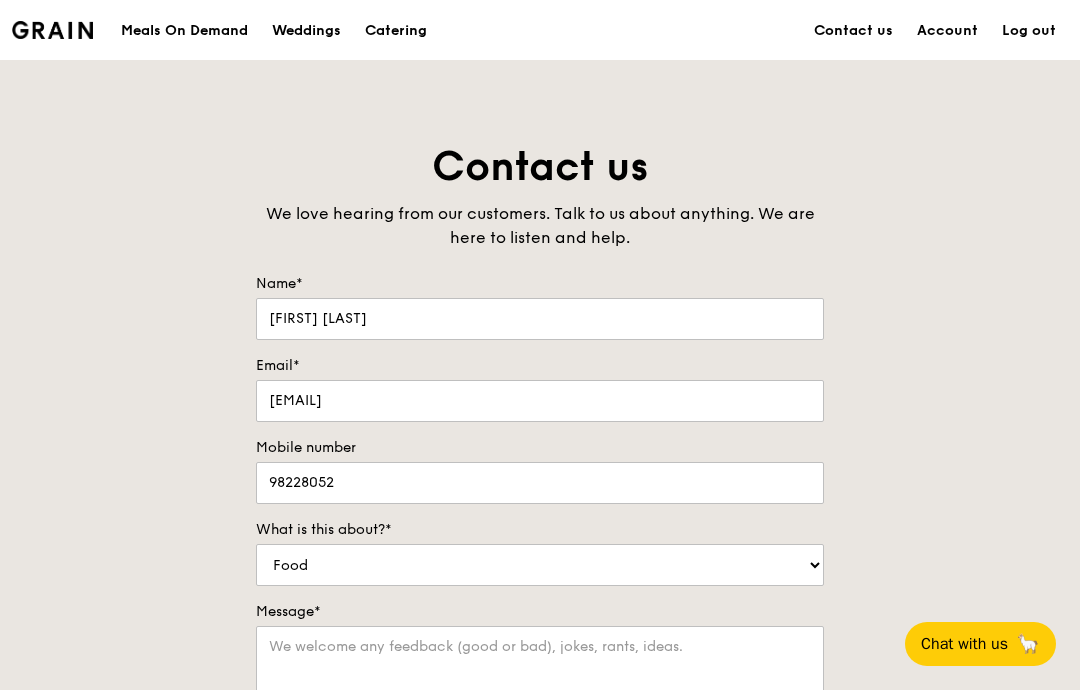 click at bounding box center (52, 30) 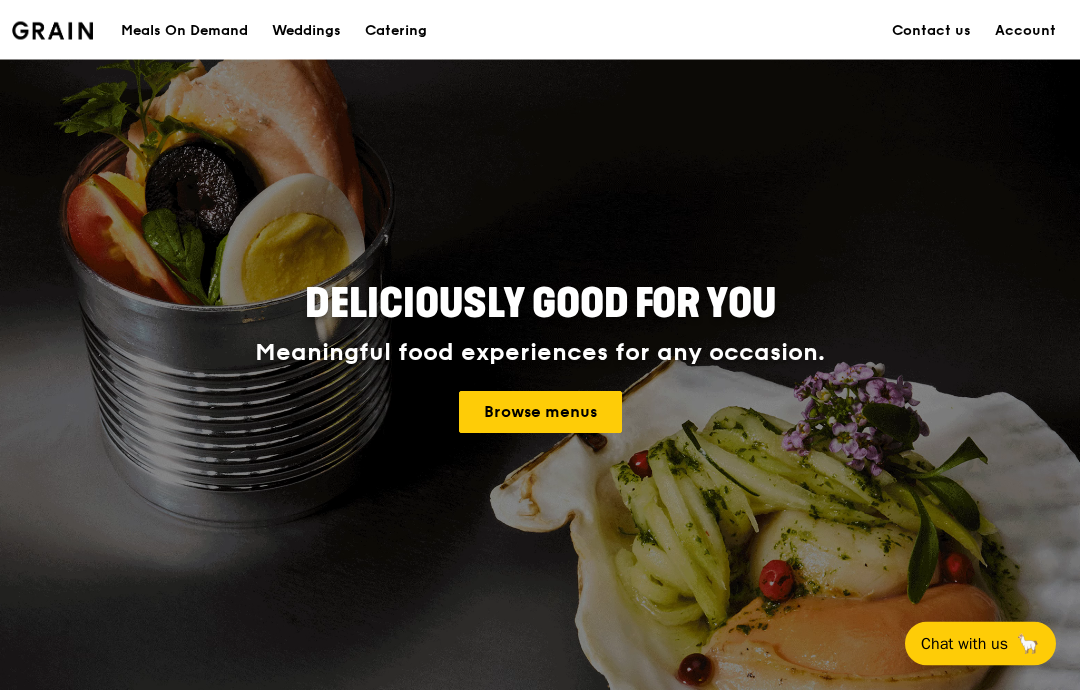scroll, scrollTop: 0, scrollLeft: 0, axis: both 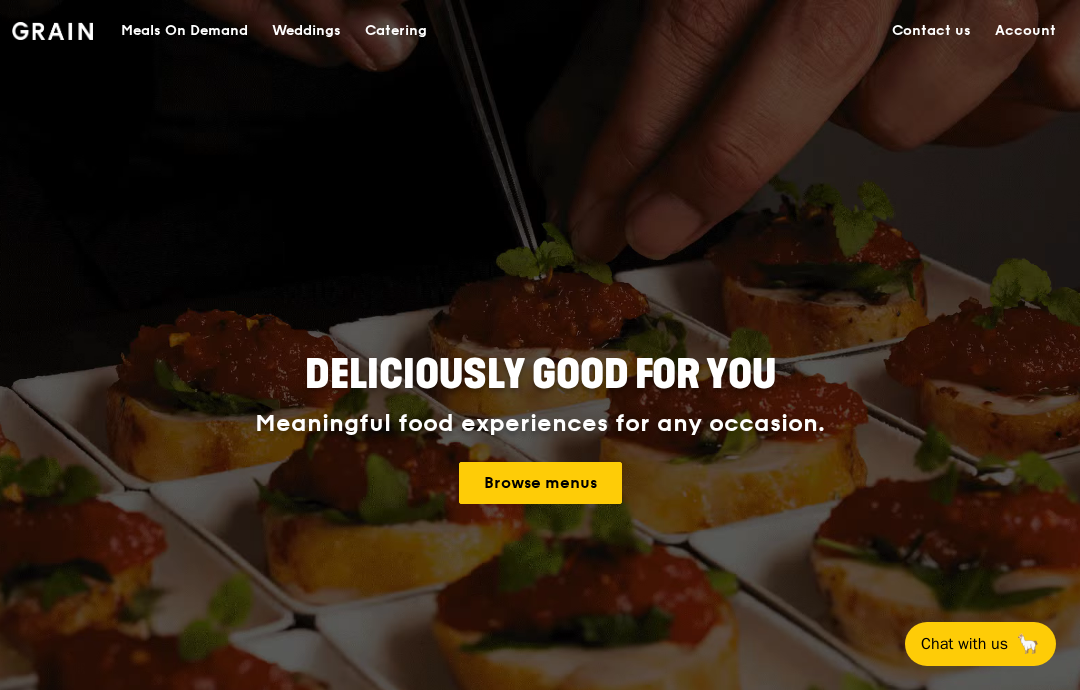 click on "Account" at bounding box center [1025, 31] 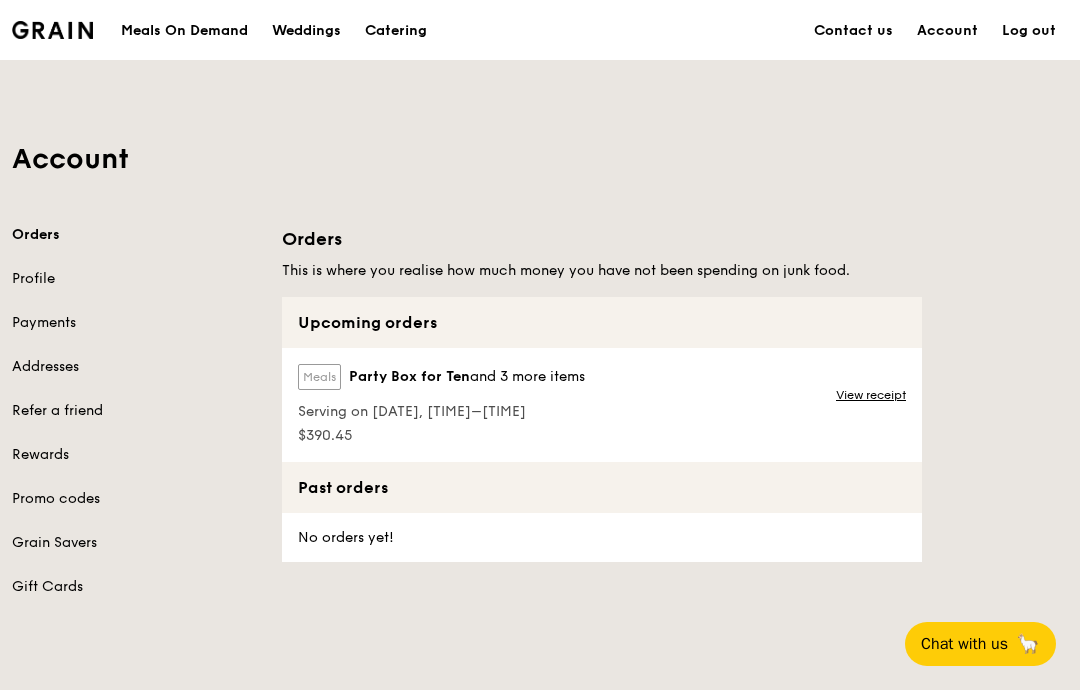 click on "View receipt" at bounding box center [871, 395] 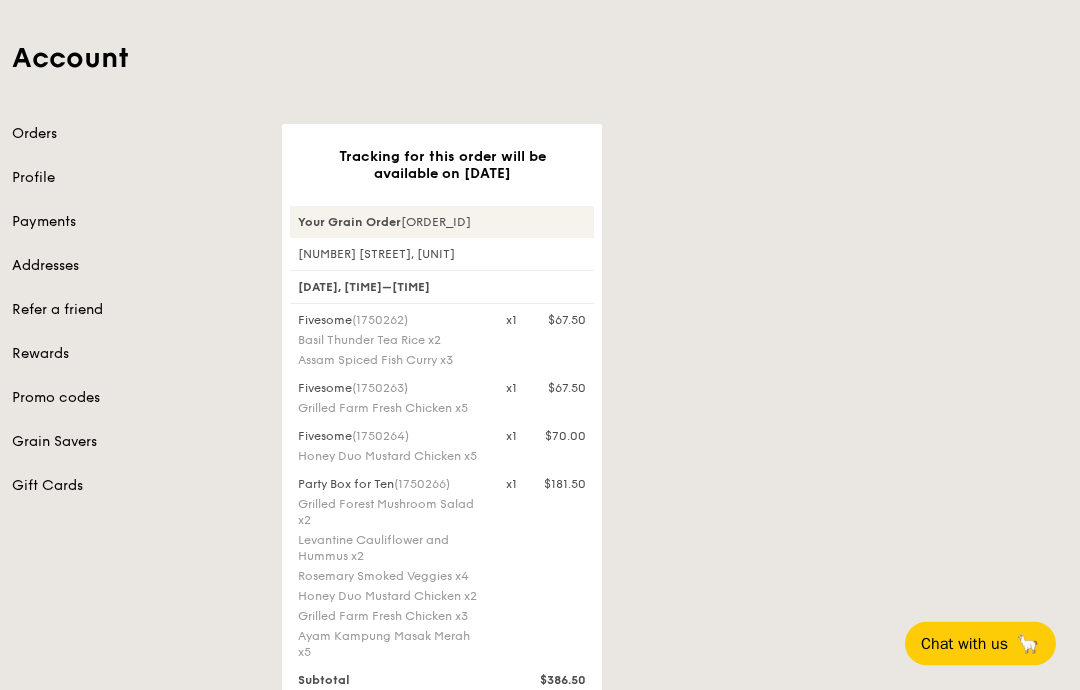 scroll, scrollTop: 52, scrollLeft: 0, axis: vertical 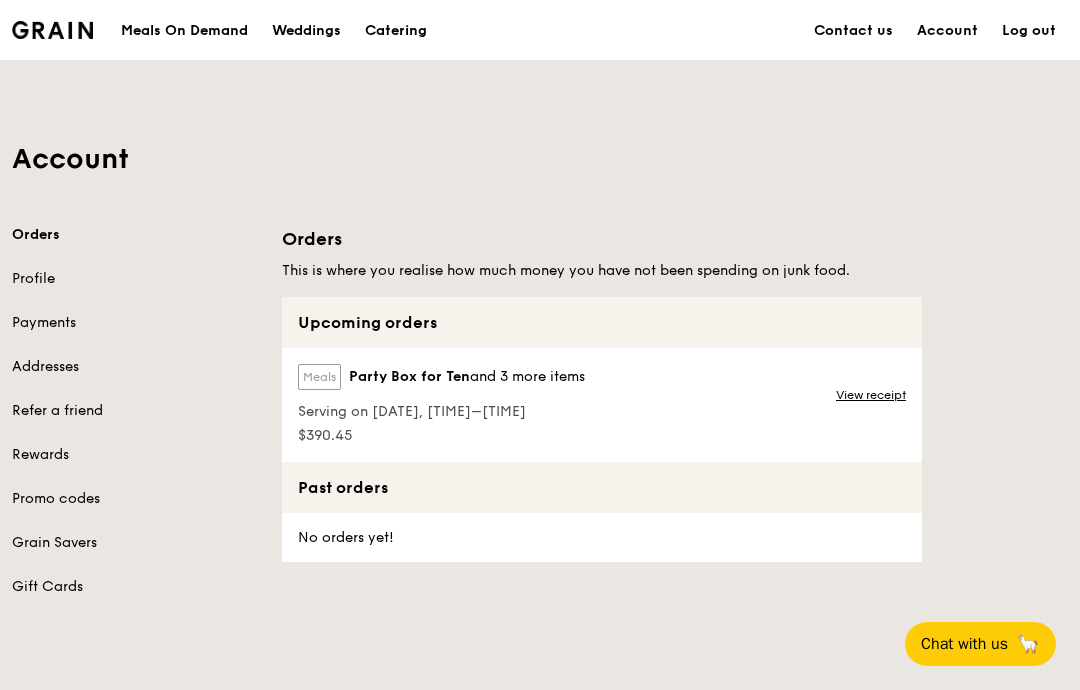 click on "Account" at bounding box center (540, 159) 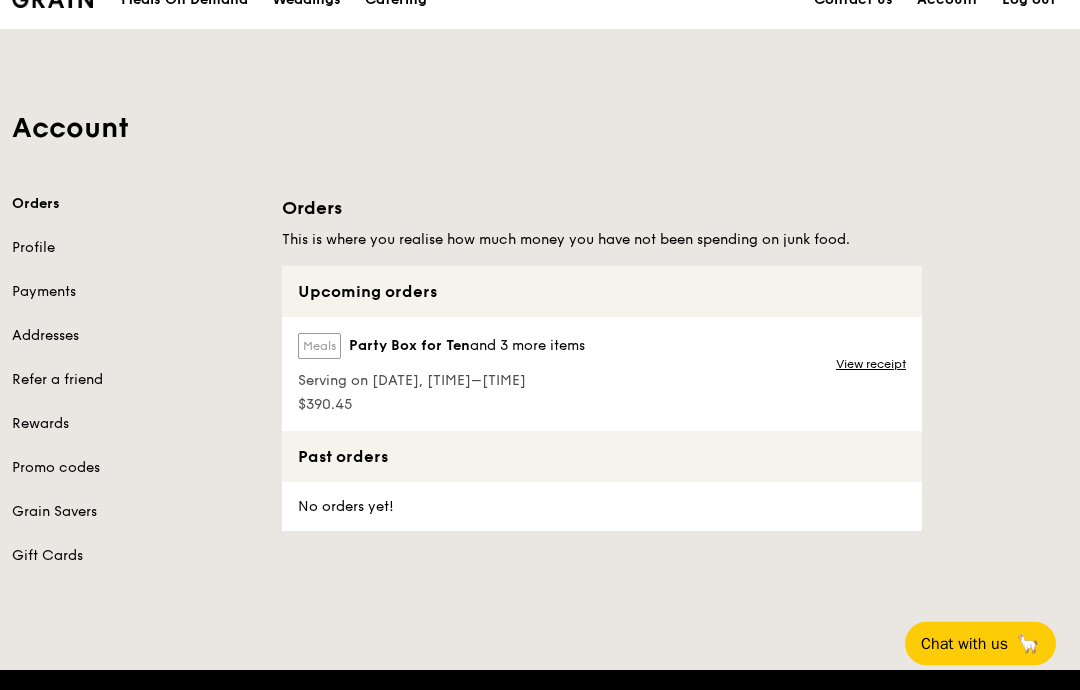 scroll, scrollTop: 0, scrollLeft: 0, axis: both 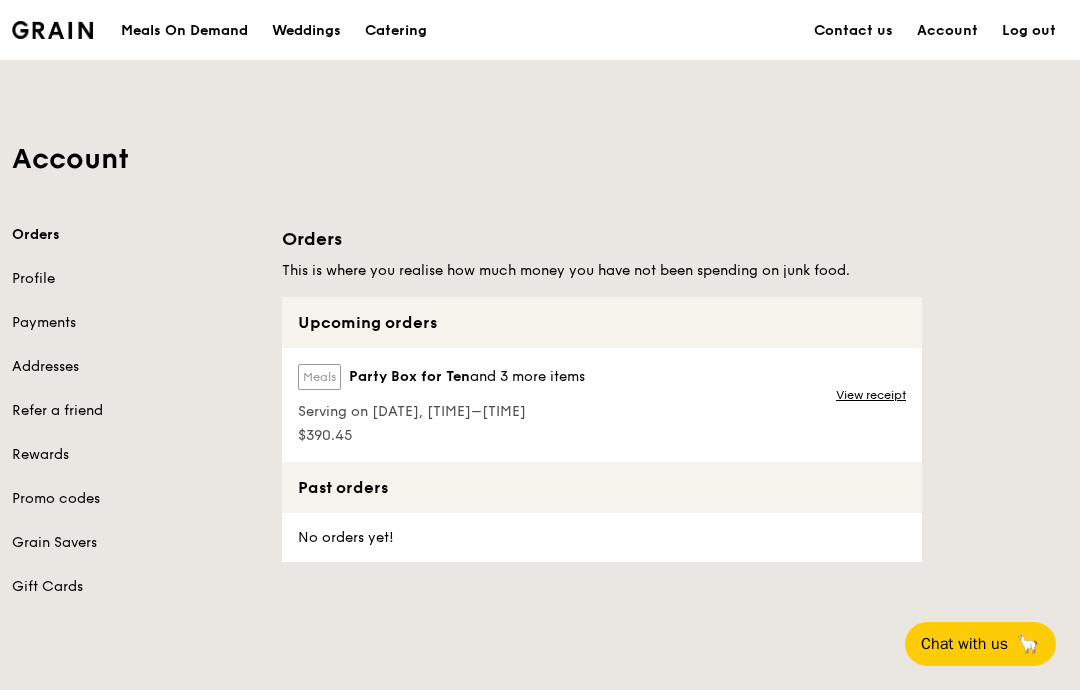 click on "Meals On Demand" at bounding box center (184, 31) 